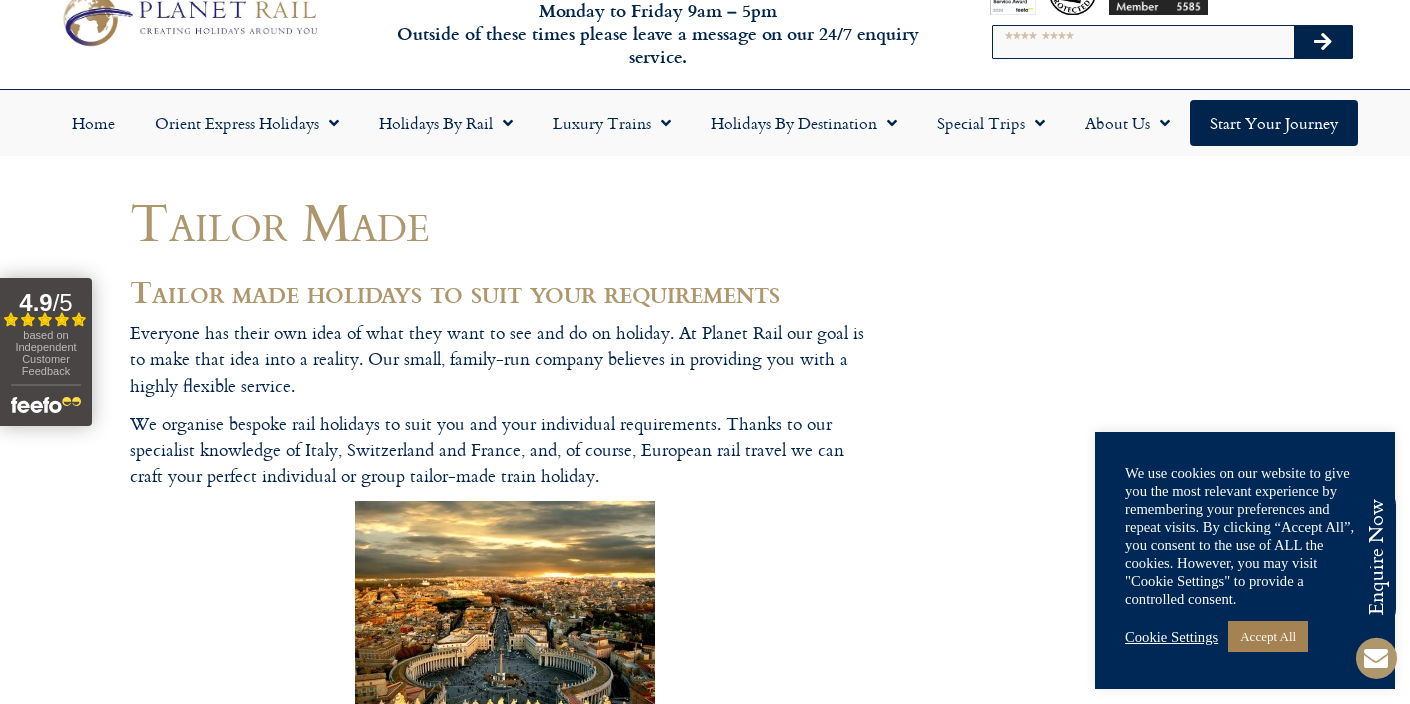 scroll, scrollTop: 0, scrollLeft: 0, axis: both 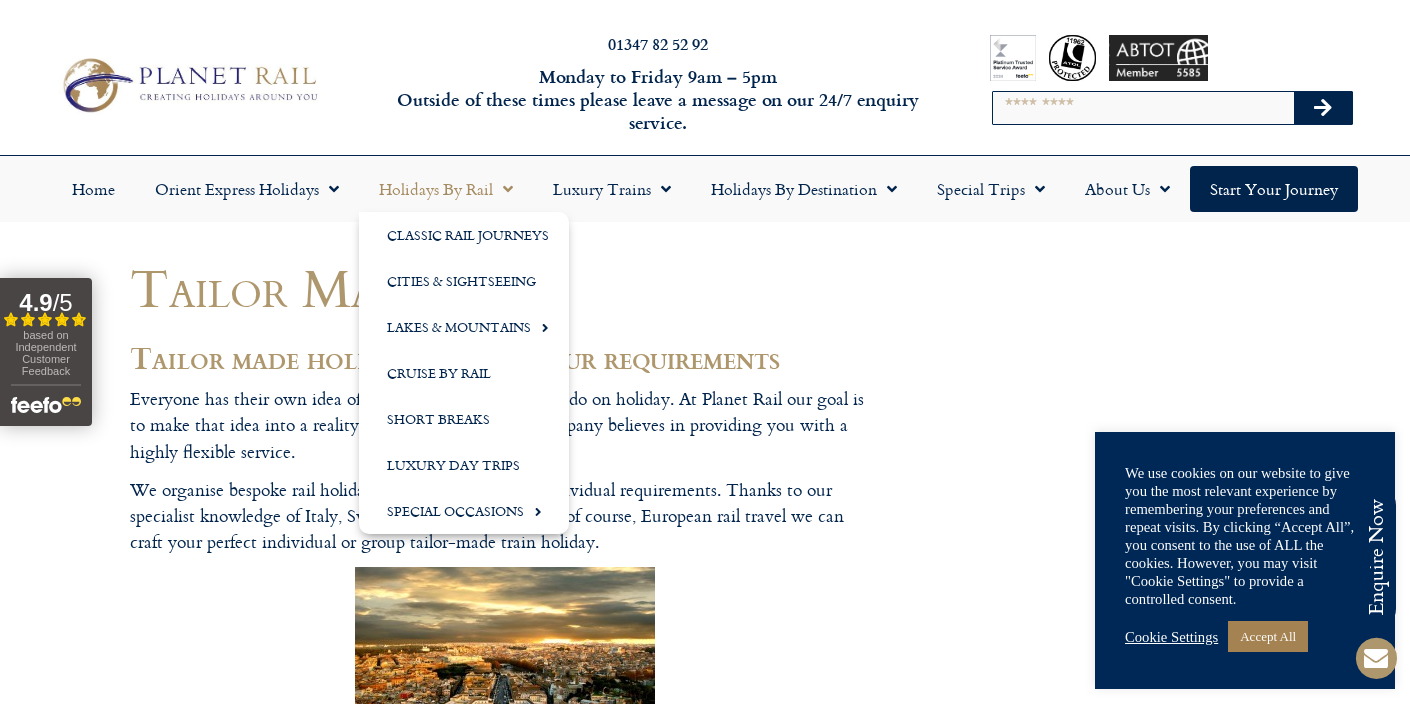 click 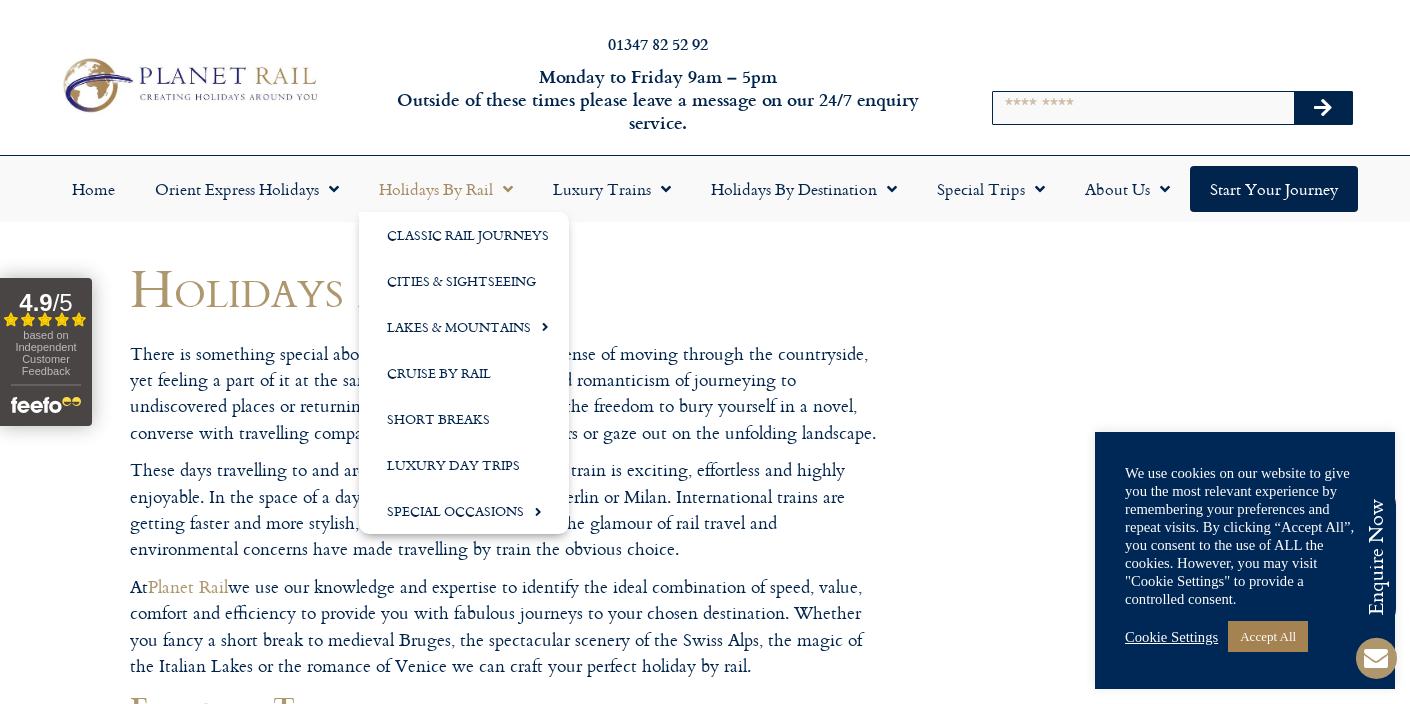 scroll, scrollTop: 0, scrollLeft: 0, axis: both 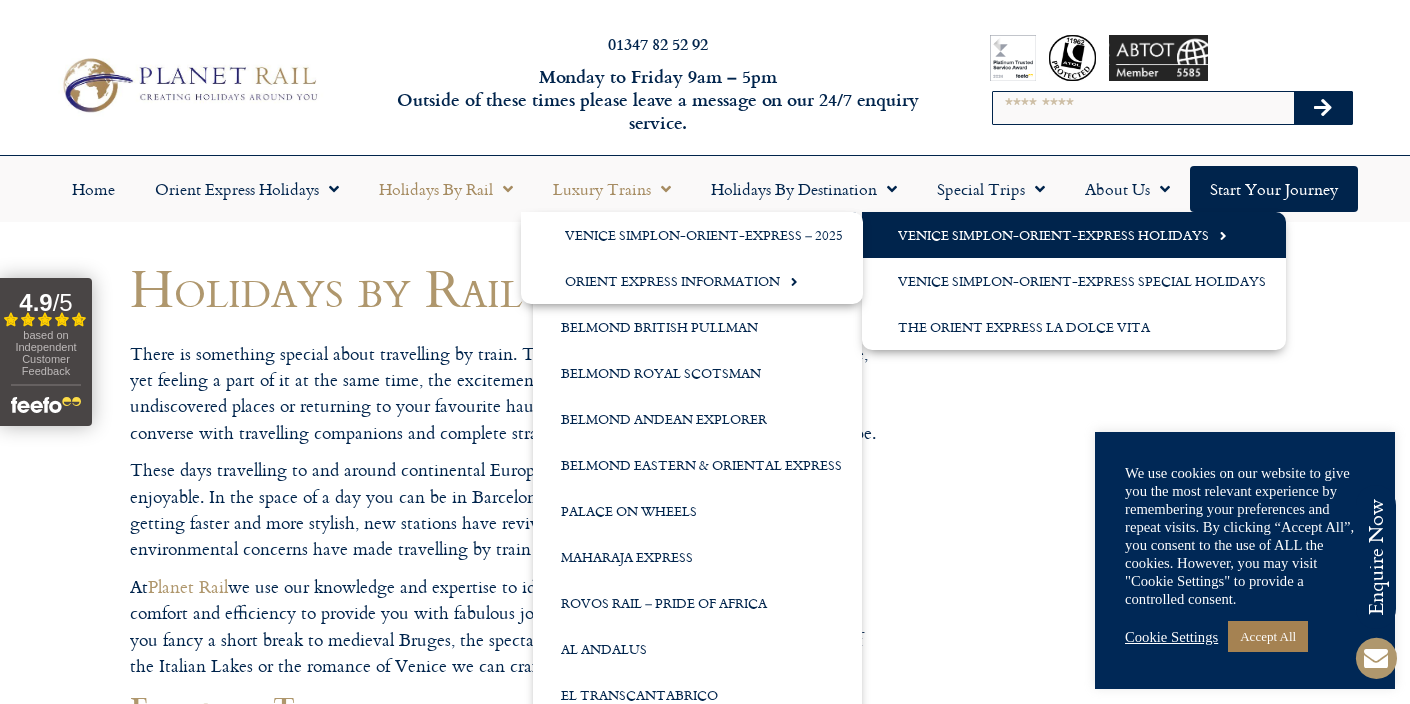 click on "Venice Simplon-Orient-Express Holidays" 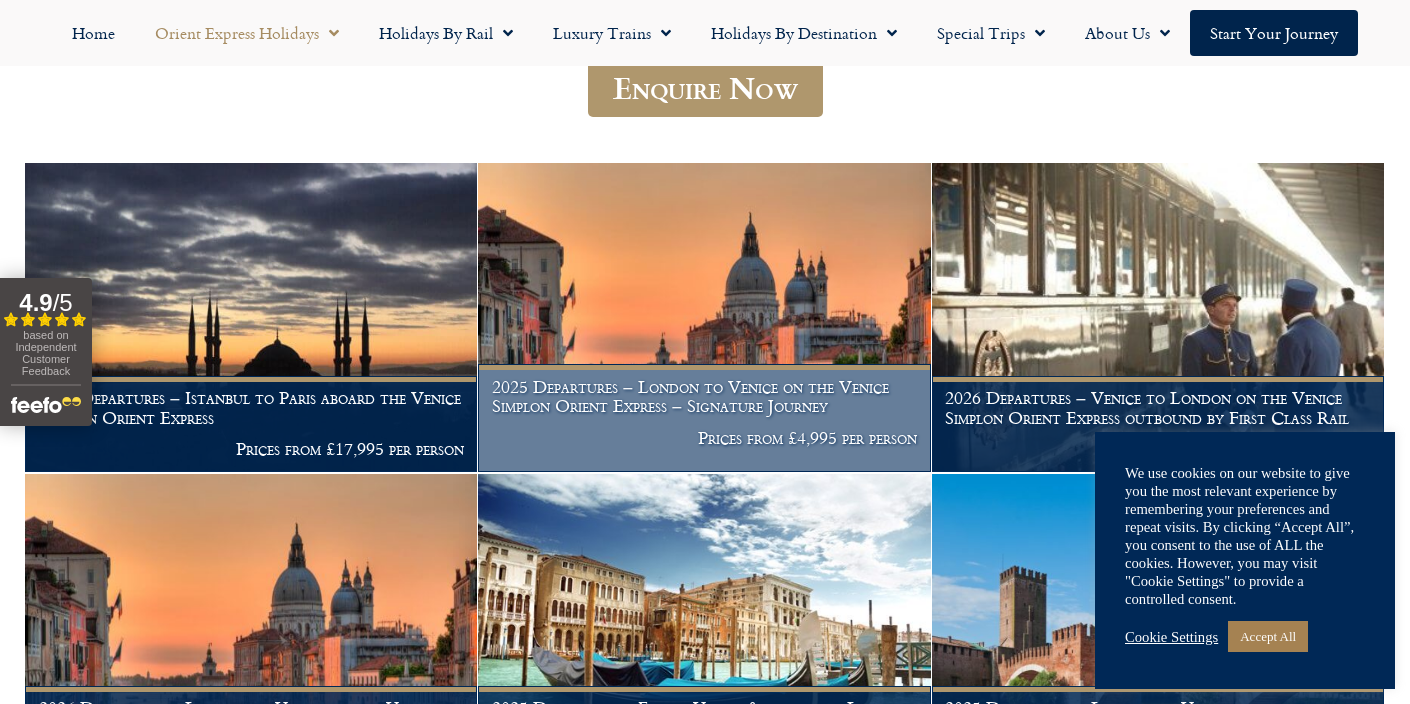 scroll, scrollTop: 602, scrollLeft: 0, axis: vertical 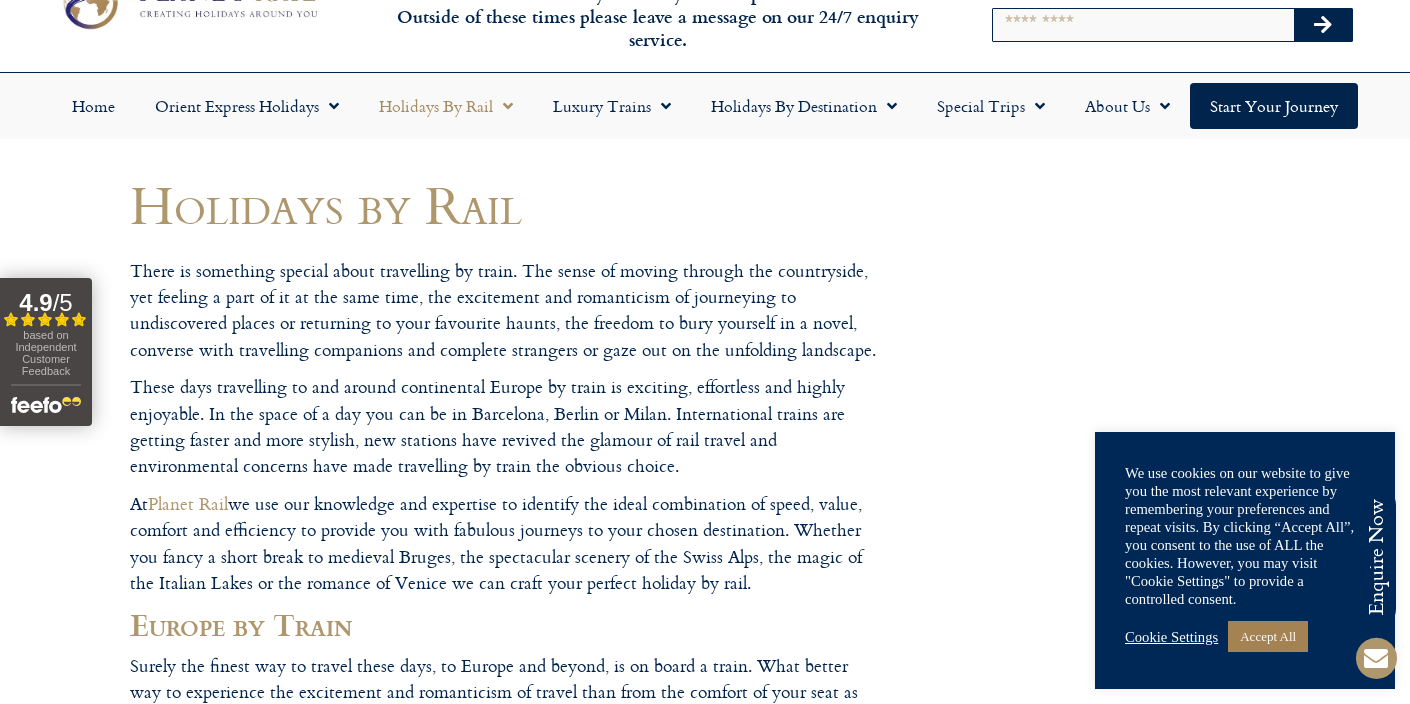 click on "Holidays by Rail
There is something special about travelling by train. The sense of moving through the countryside, yet feeling a part of it at the same time, the excitement and romanticism of journeying to undiscovered places or returning to your favourite haunts, the freedom to bury yourself in a novel, converse with travelling companions and complete strangers or gaze out on the unfolding landscape.
These days travelling to and around continental Europe by train is exciting, effortless and highly enjoyable. In the space of a day you can be in Barcelona, Berlin or Milan. International trains are getting faster and more stylish, new stations have revived the glamour of rail travel and environmental concerns have made travelling by train the obvious choice.
At  Planet Rail
Europe by Train
High speed trains
Eurostar TGV Est
Eurostar  and the  TGV Est Inter City Express  or  ICE  train for journeys through Germany, and Thalys TGV" at bounding box center (705, 157) 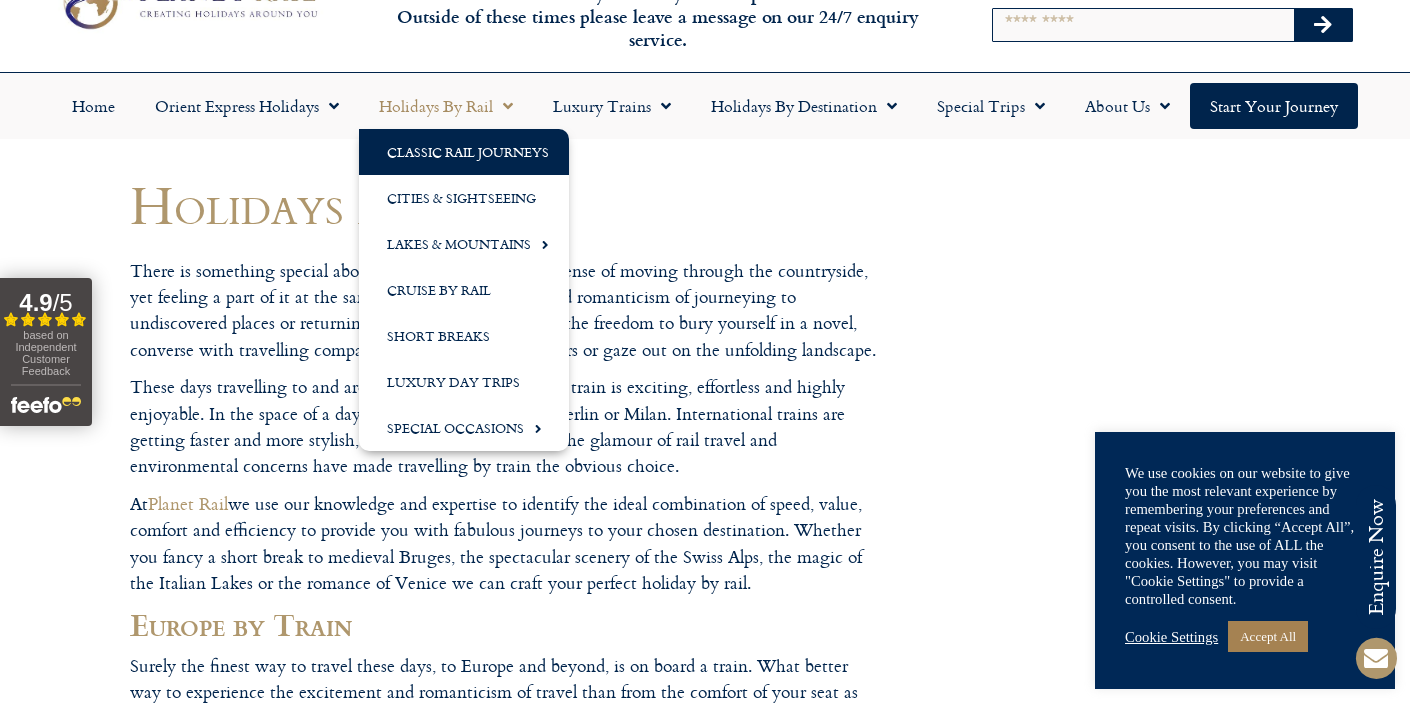 click on "Classic Rail Journeys" 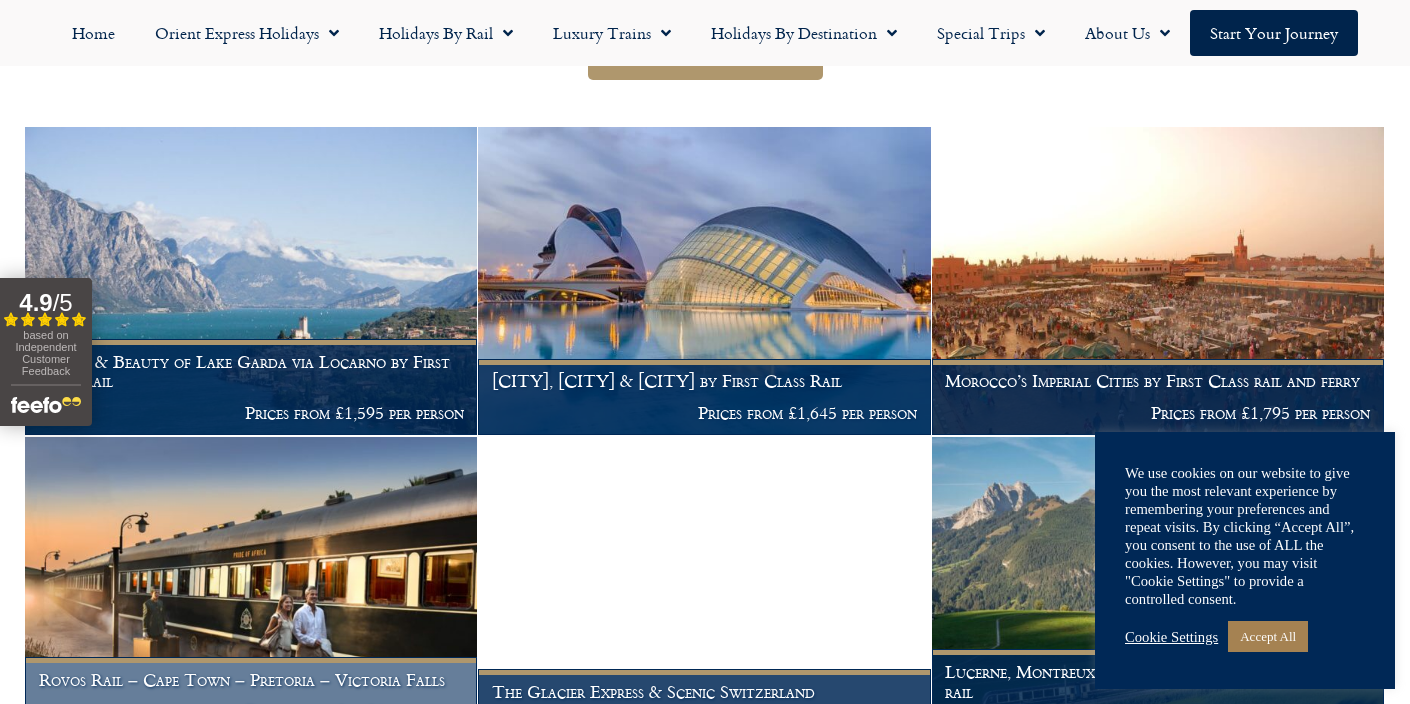 scroll, scrollTop: 384, scrollLeft: 0, axis: vertical 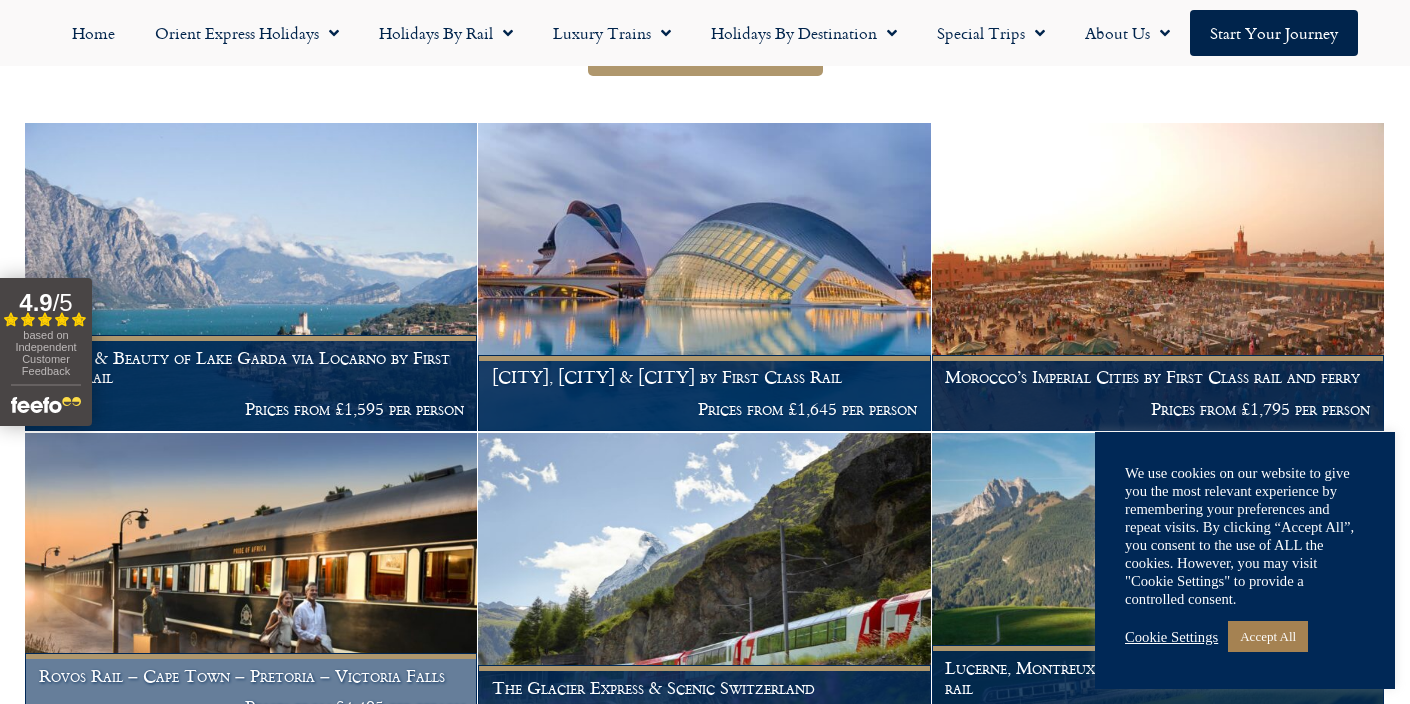 click at bounding box center (251, 587) 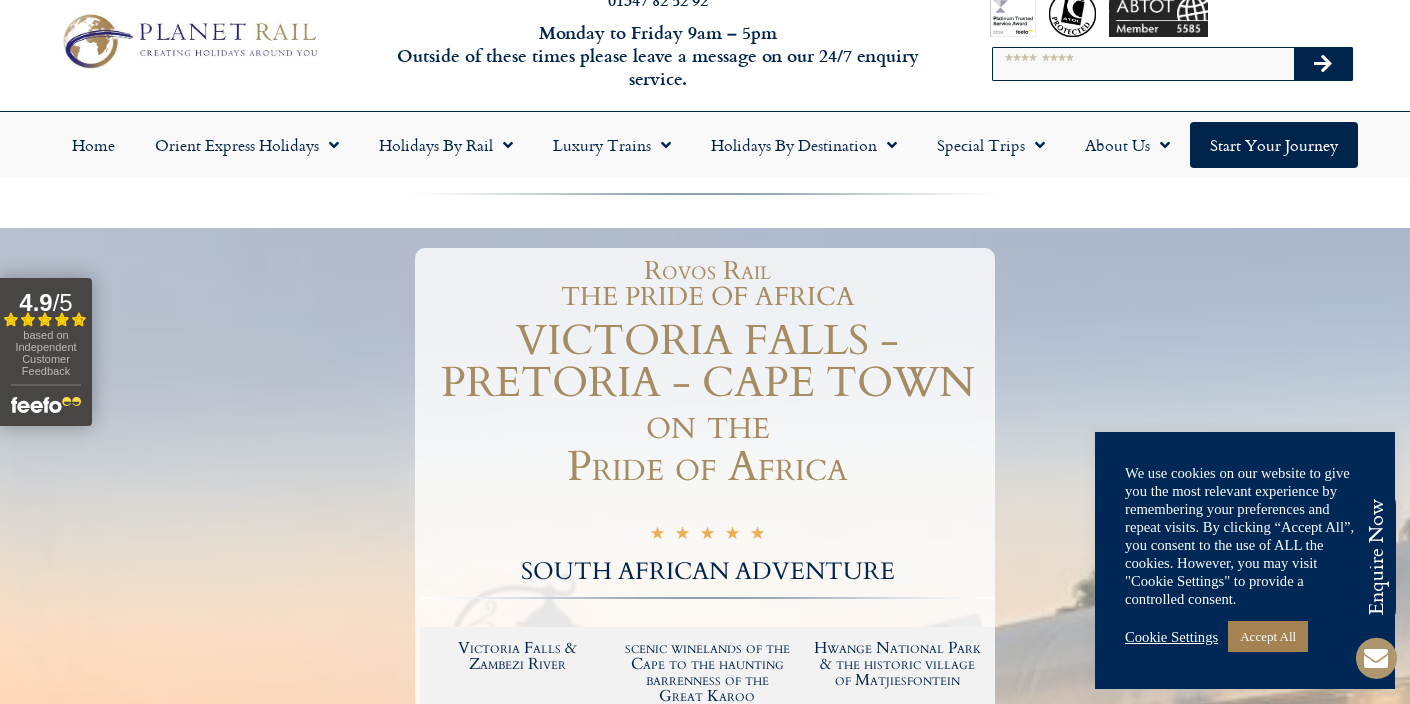 scroll, scrollTop: 44, scrollLeft: 0, axis: vertical 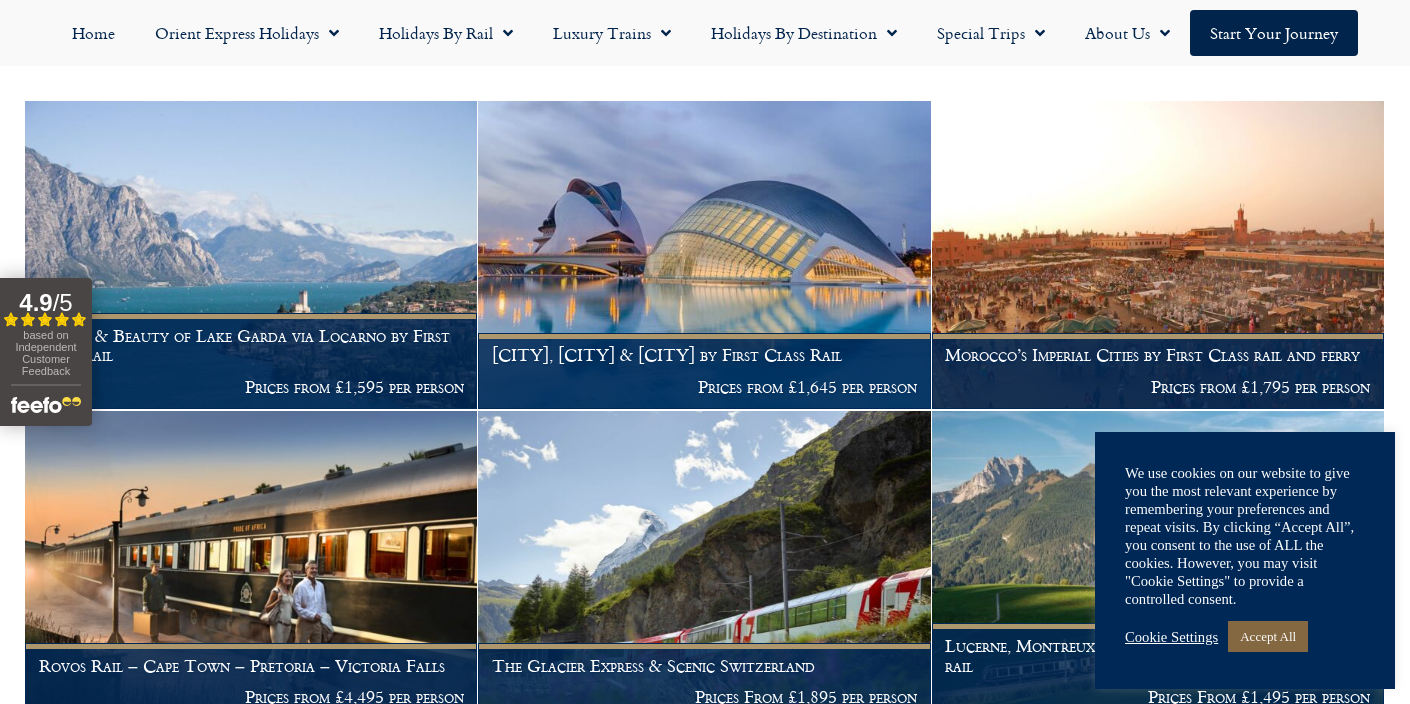 click on "Accept All" at bounding box center [1268, 636] 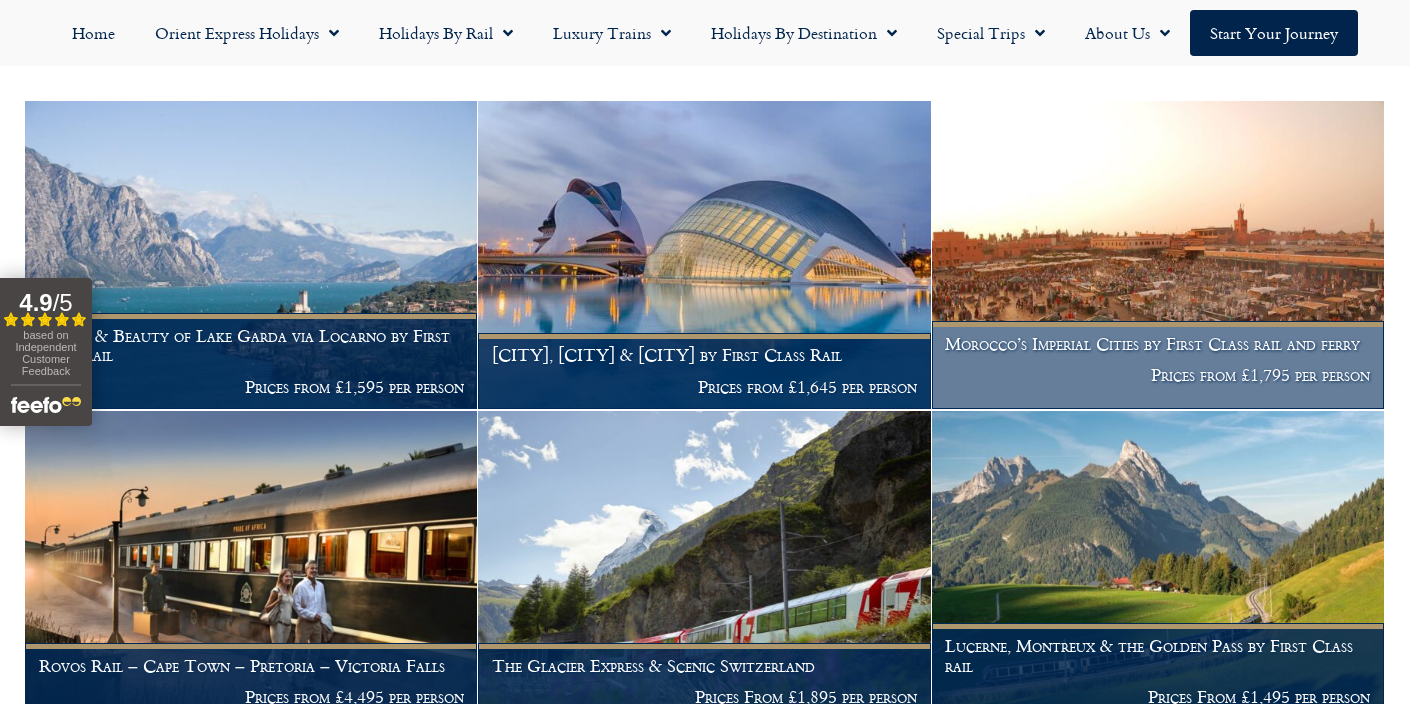 click on "Morocco’s Imperial Cities by First Class rail and ferry" at bounding box center (1157, 344) 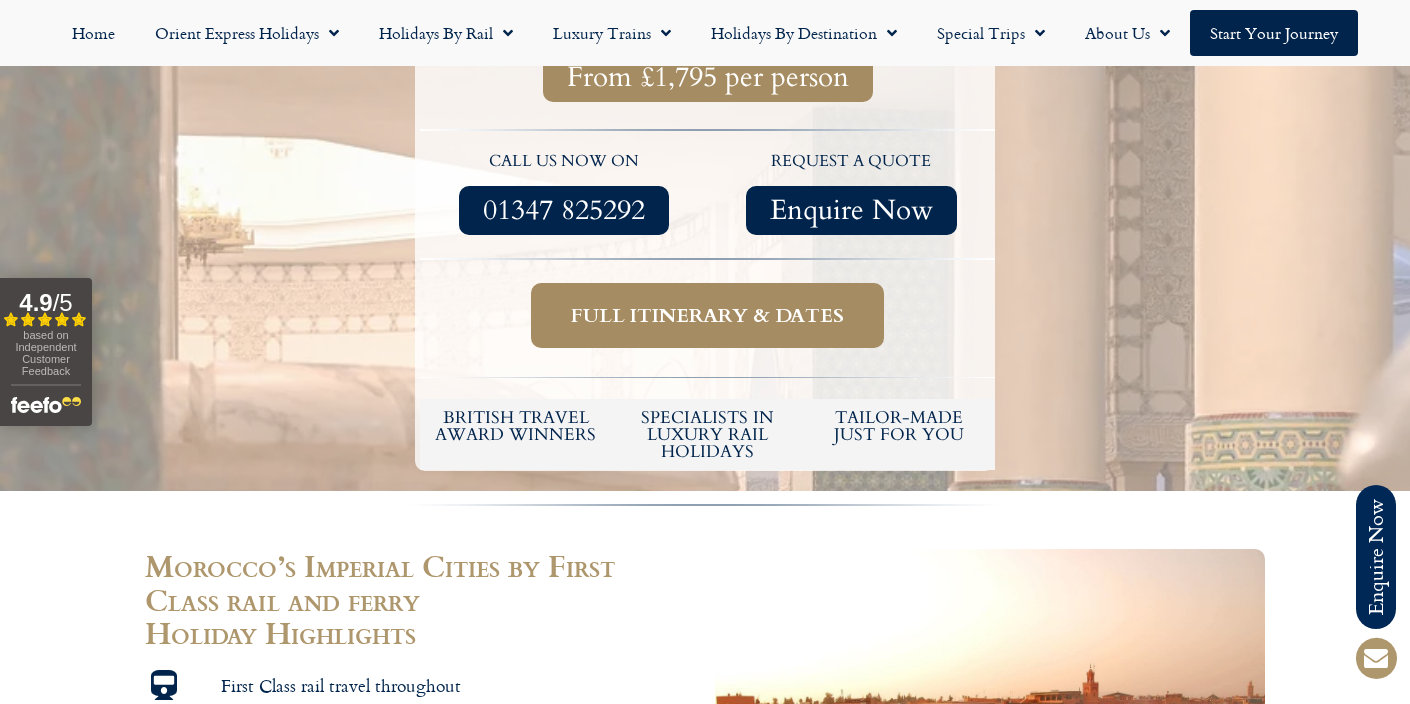scroll, scrollTop: 760, scrollLeft: 0, axis: vertical 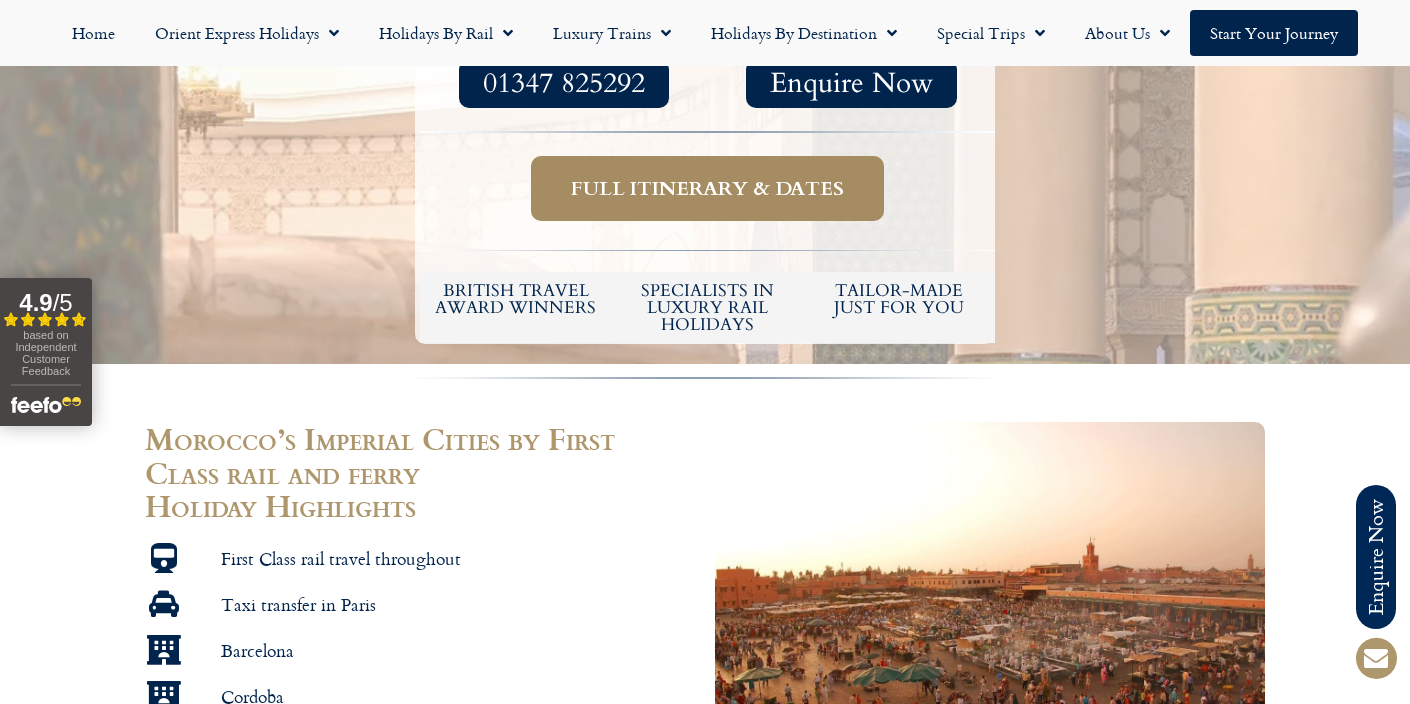 click on "Full itinerary & dates" at bounding box center [707, 188] 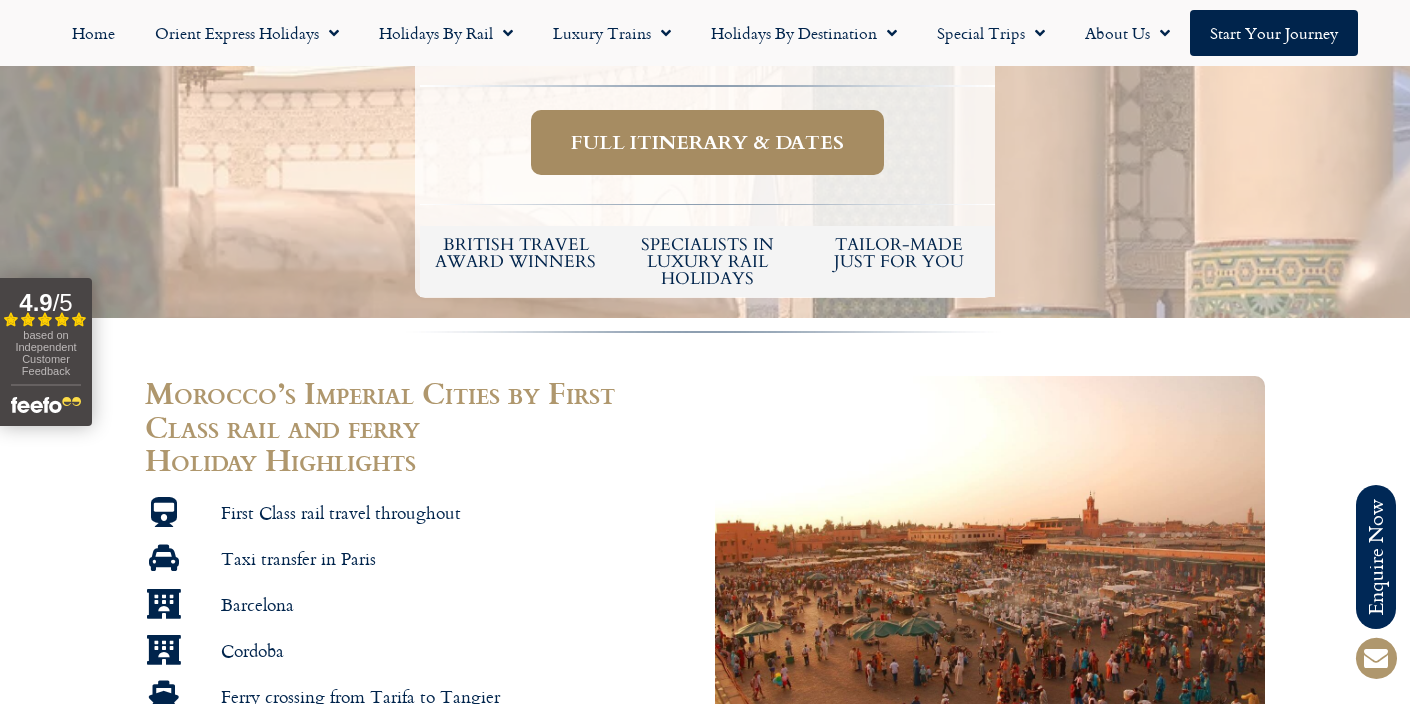 scroll, scrollTop: 753, scrollLeft: 0, axis: vertical 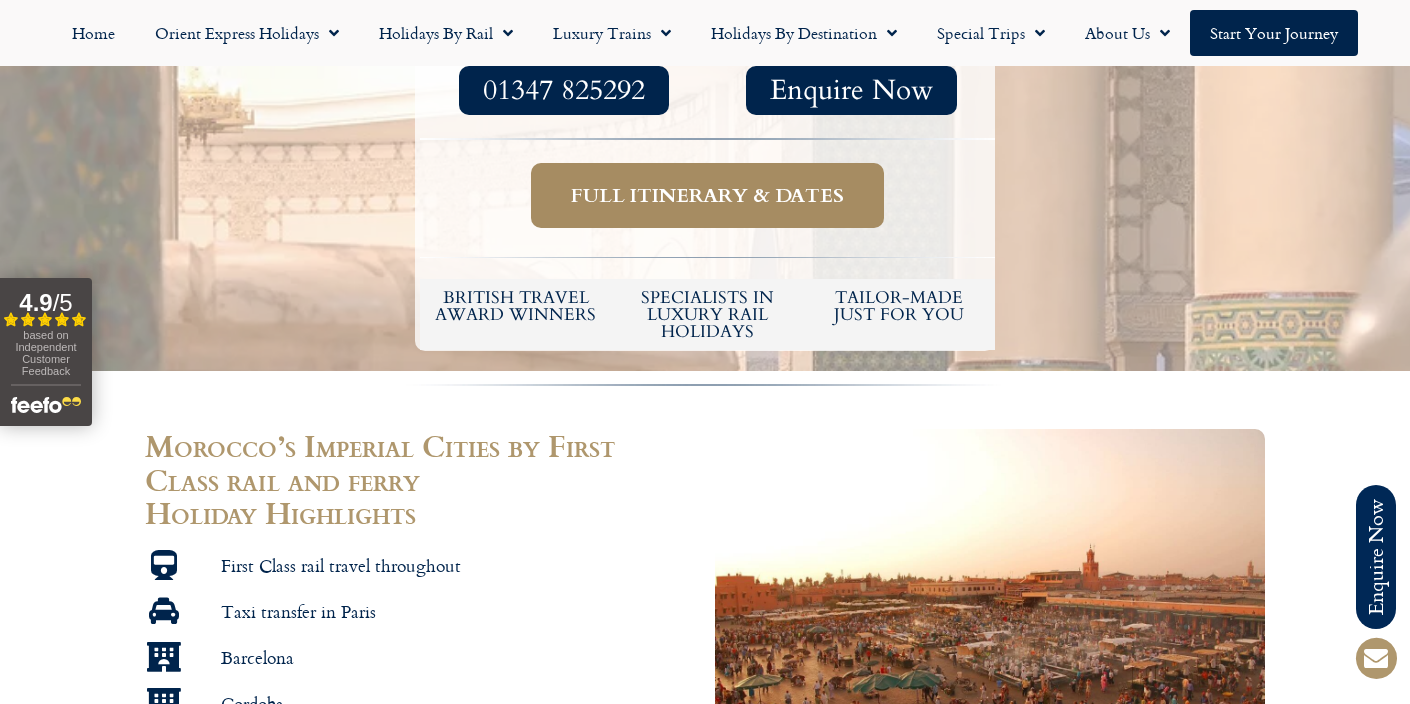 click on "British Travel Award winners" at bounding box center [516, 314] 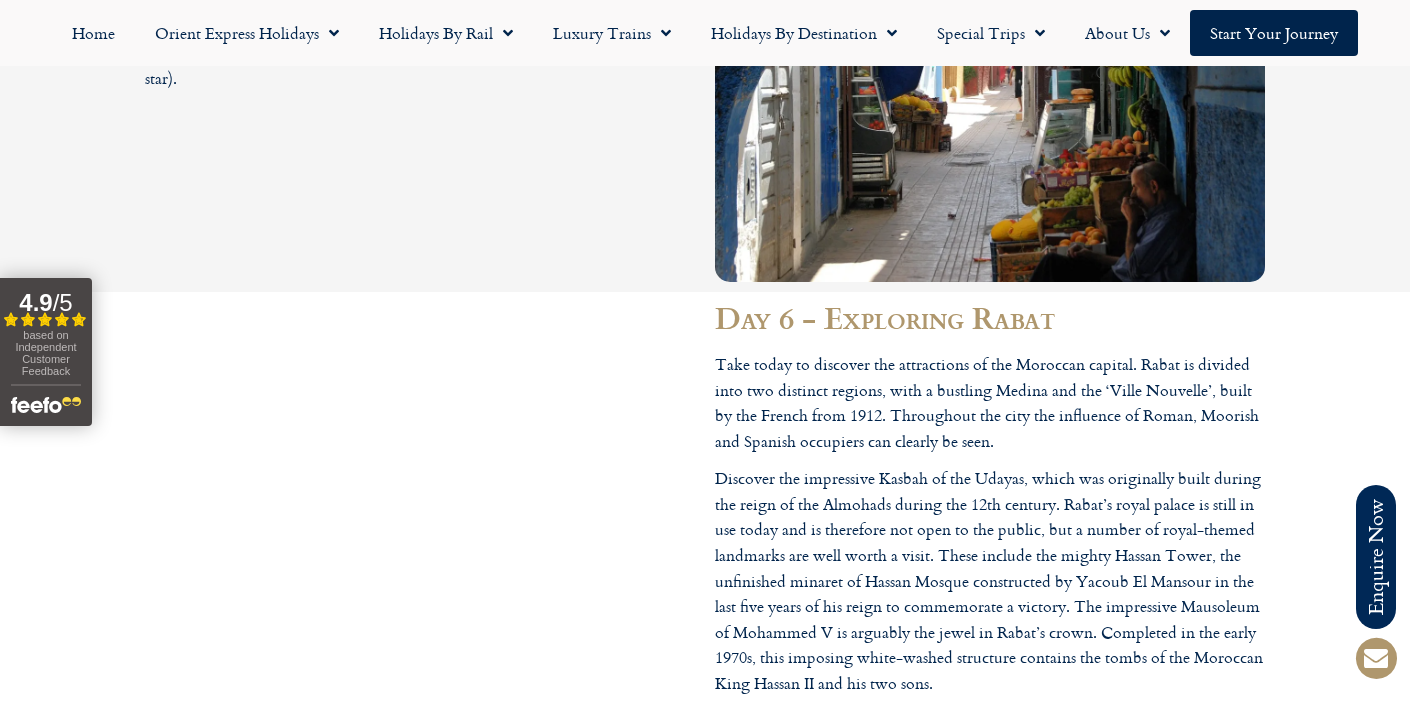 scroll, scrollTop: 4051, scrollLeft: 0, axis: vertical 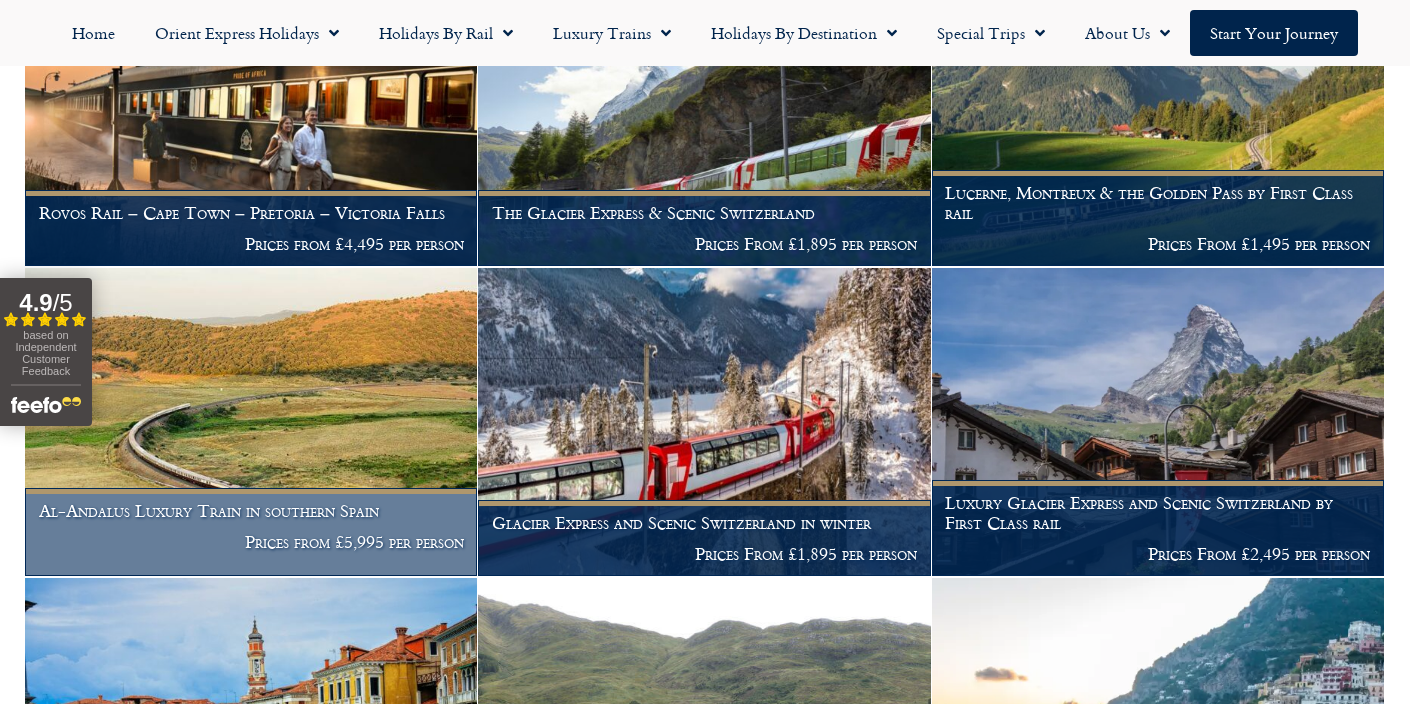 click on "Al-Andalus Luxury Train in southern Spain" at bounding box center [251, 511] 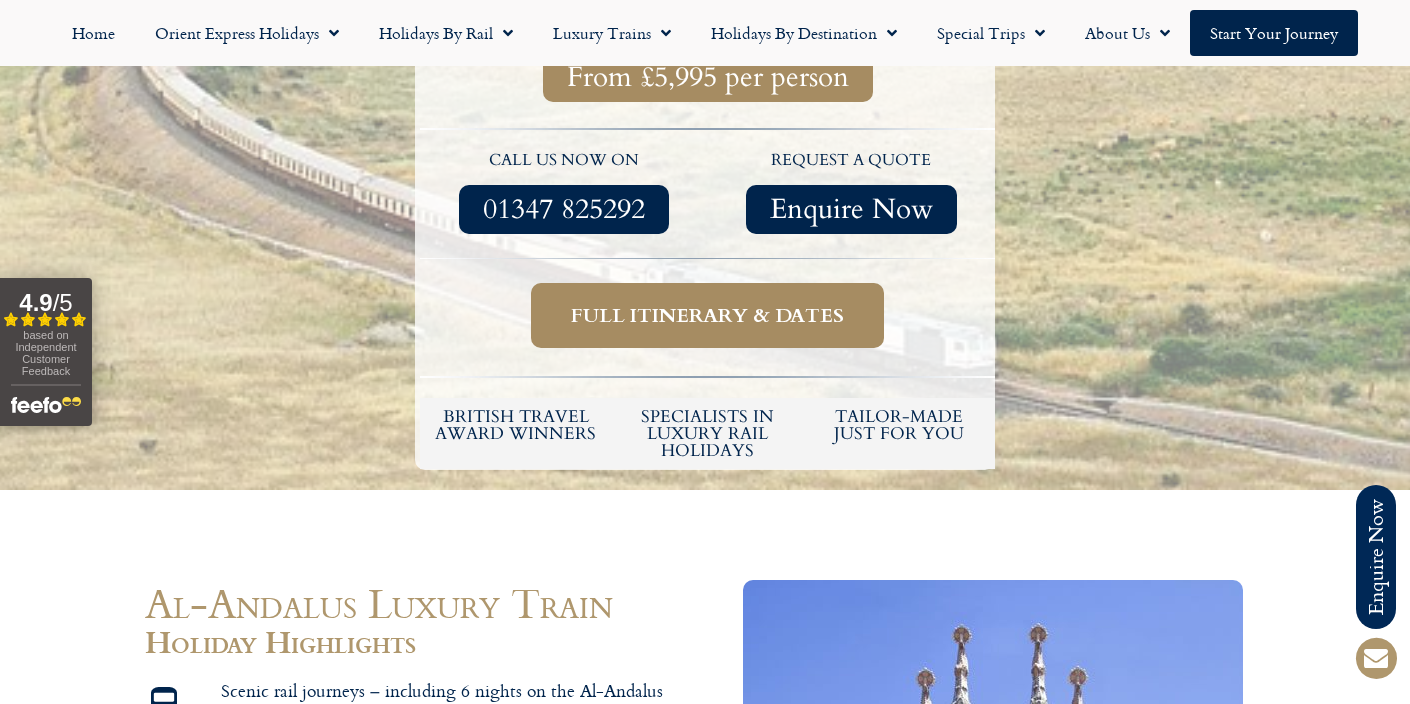click at bounding box center [705, 525] 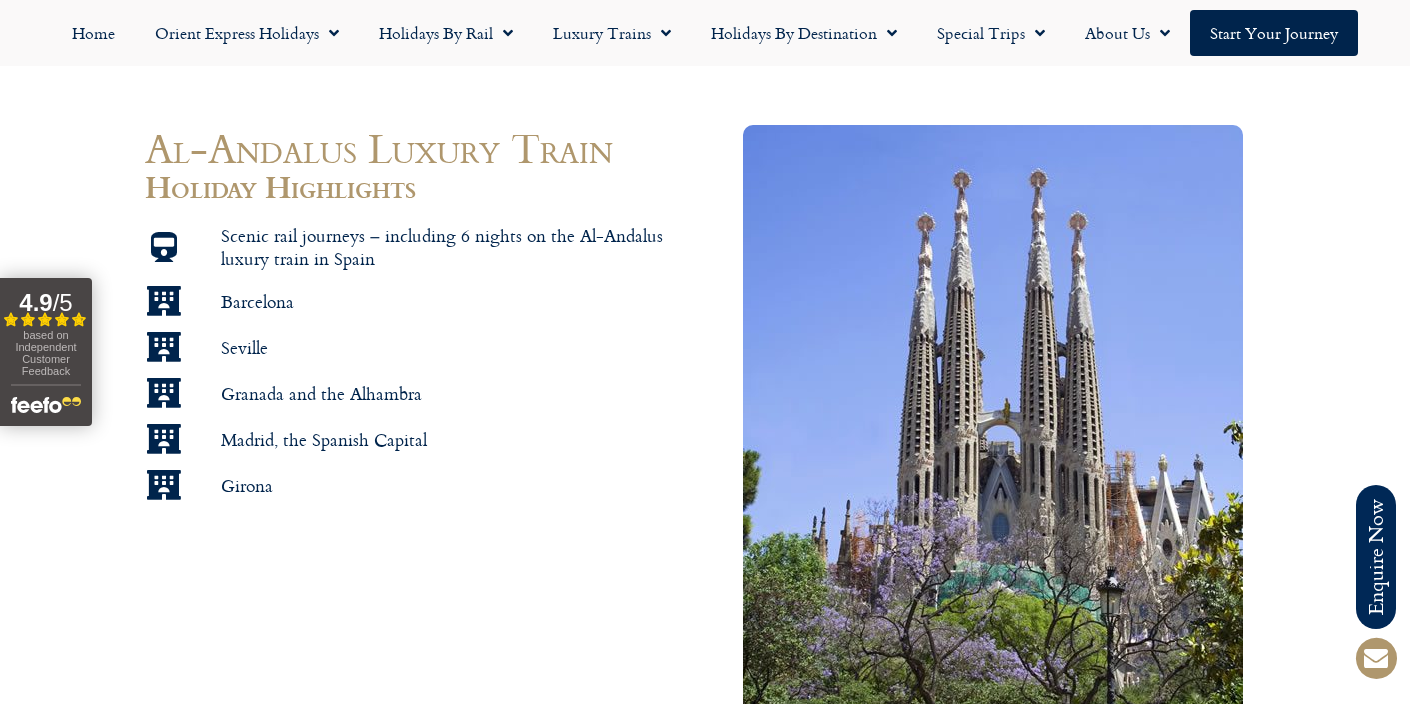 scroll, scrollTop: 1292, scrollLeft: 0, axis: vertical 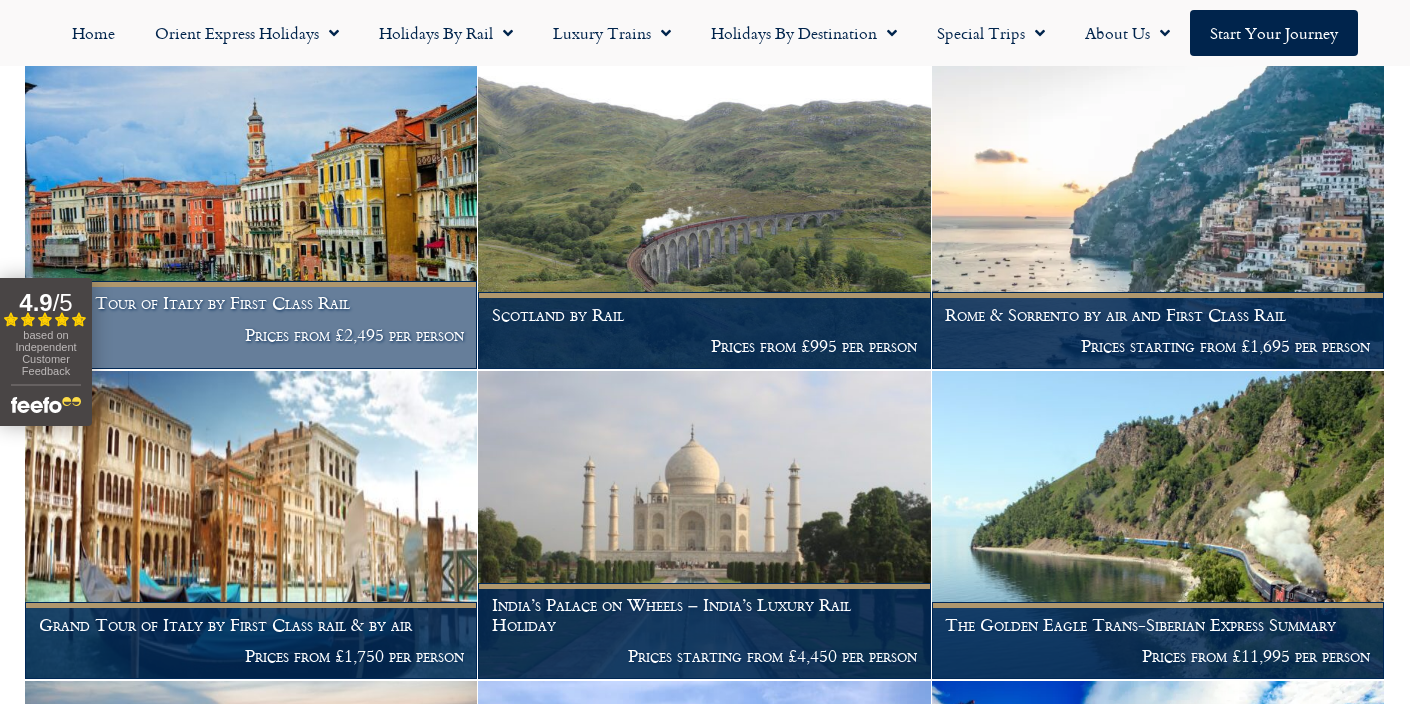 click on "Grand Tour of Italy by First Class Rail" at bounding box center [251, 303] 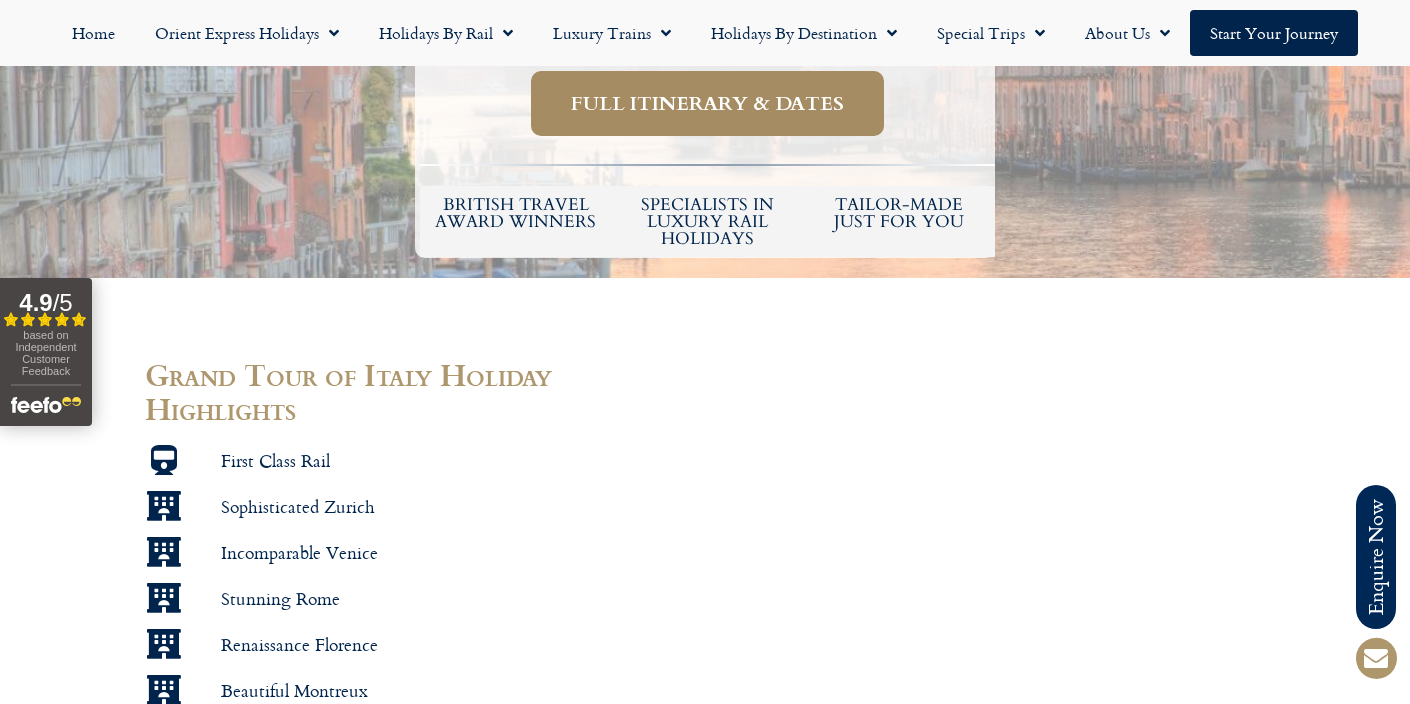 scroll, scrollTop: 992, scrollLeft: 0, axis: vertical 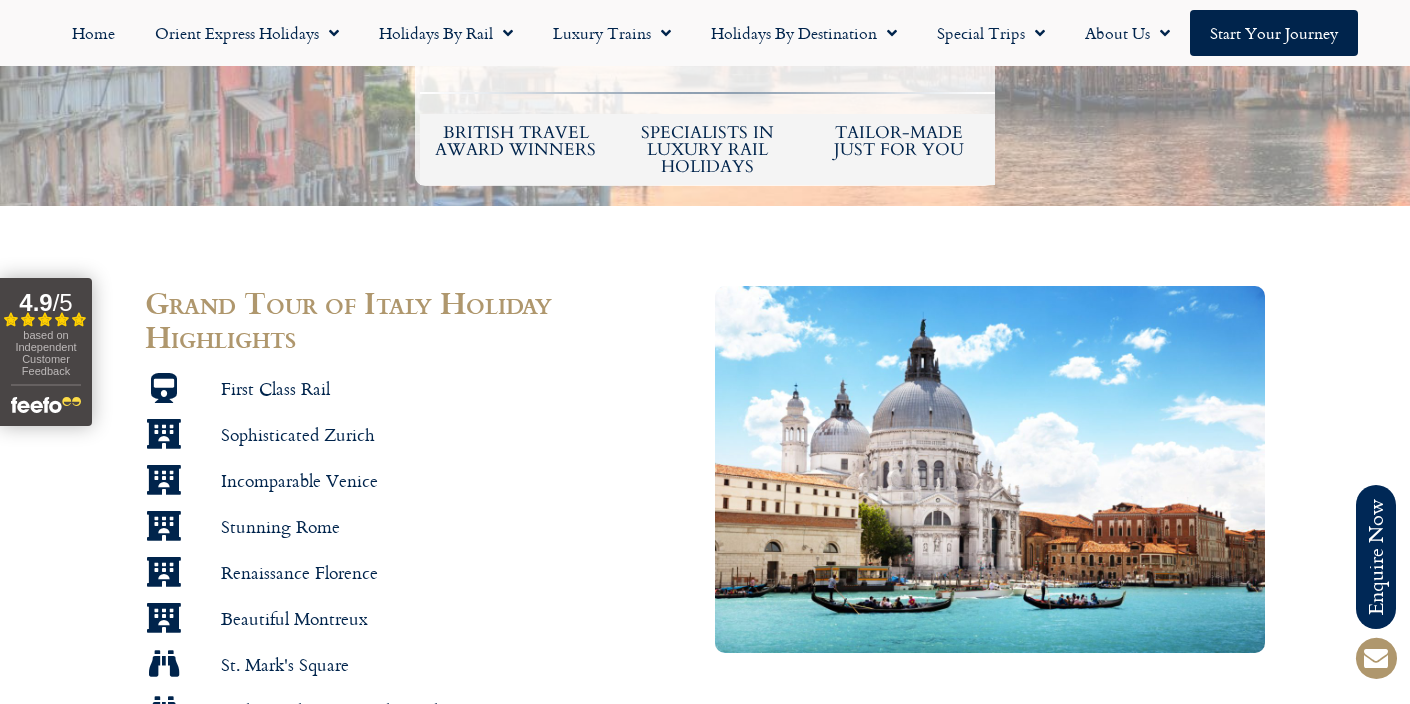 click on "Grand Tour of Italy Holiday Highlights" at bounding box center [348, 319] 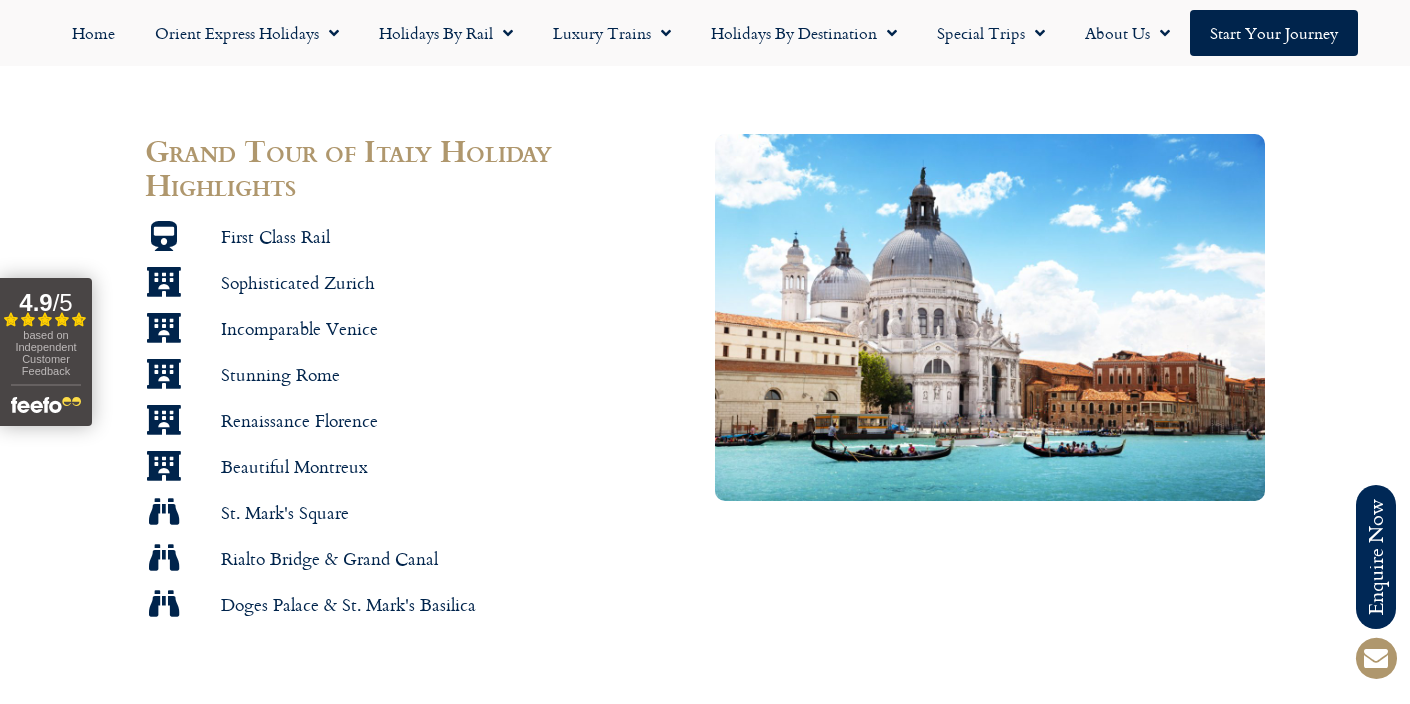 scroll, scrollTop: 1254, scrollLeft: 0, axis: vertical 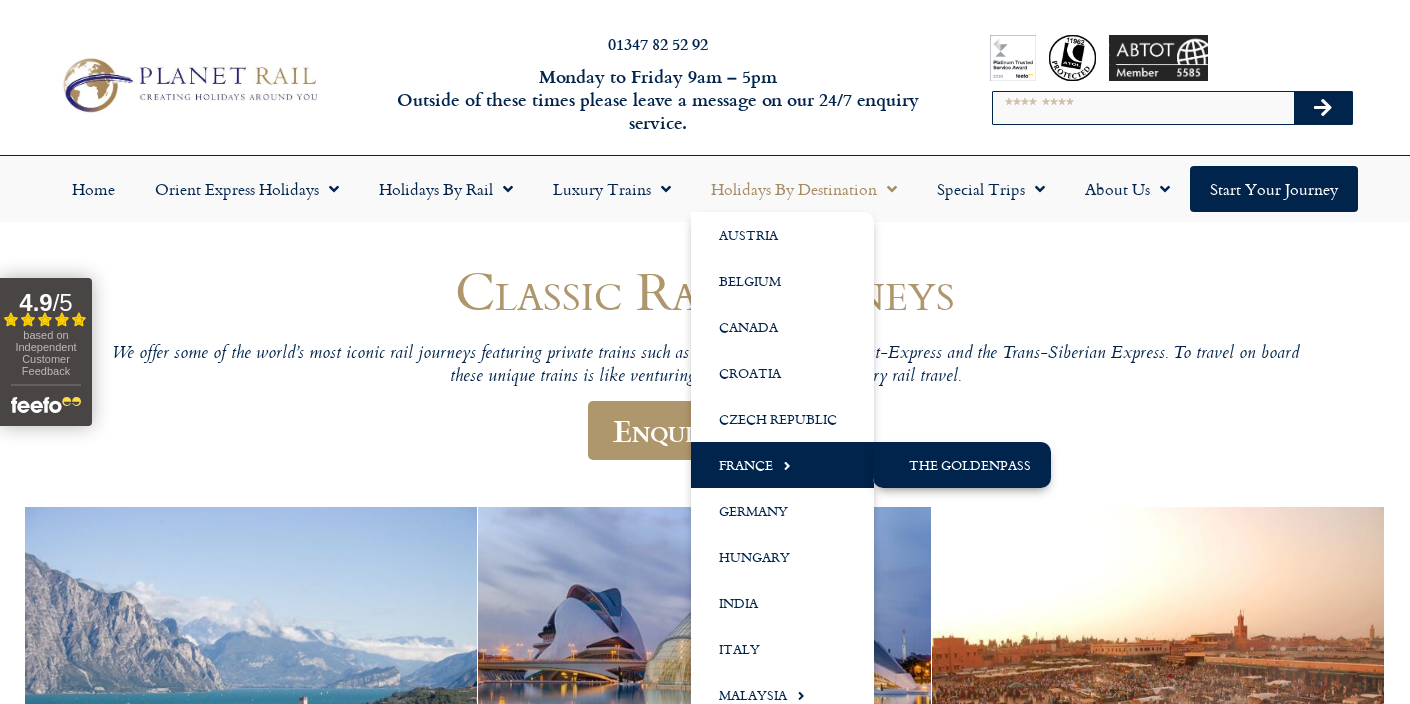 click on "The GoldenPass" 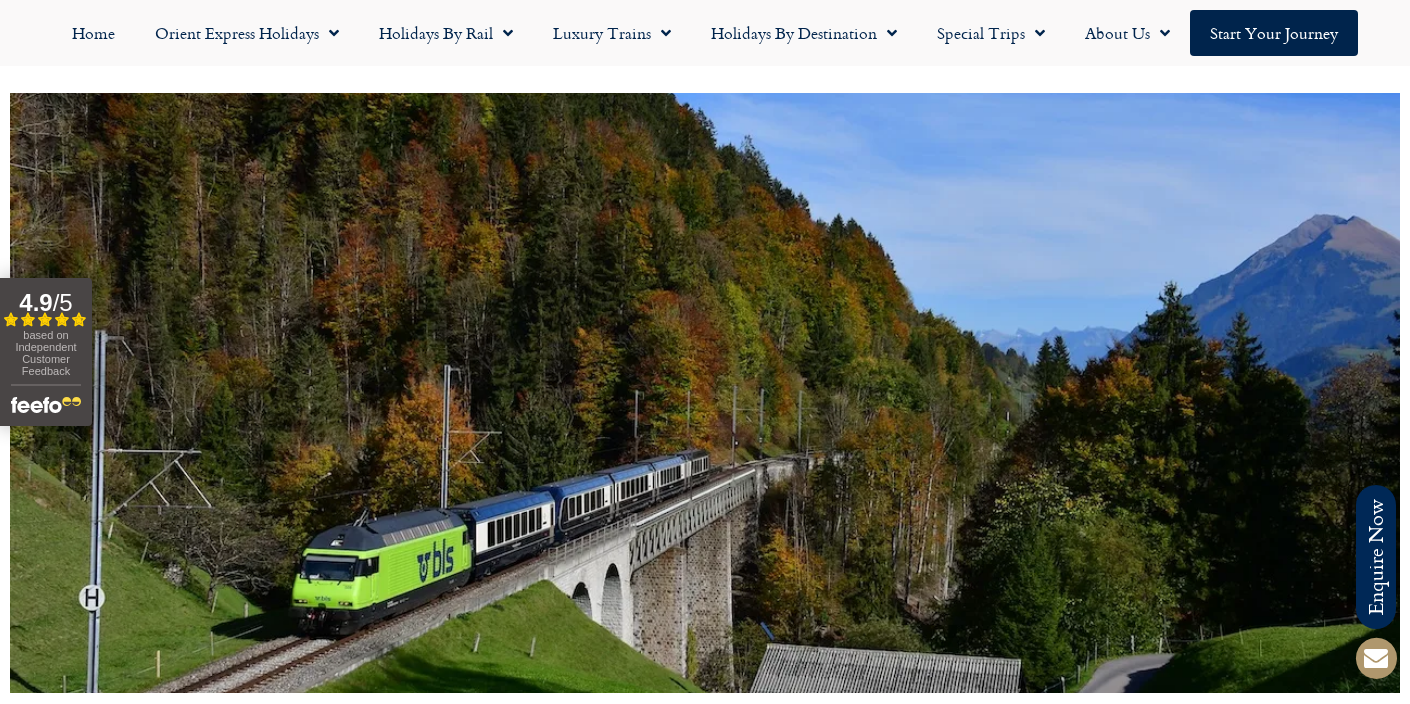 scroll, scrollTop: 1029, scrollLeft: 0, axis: vertical 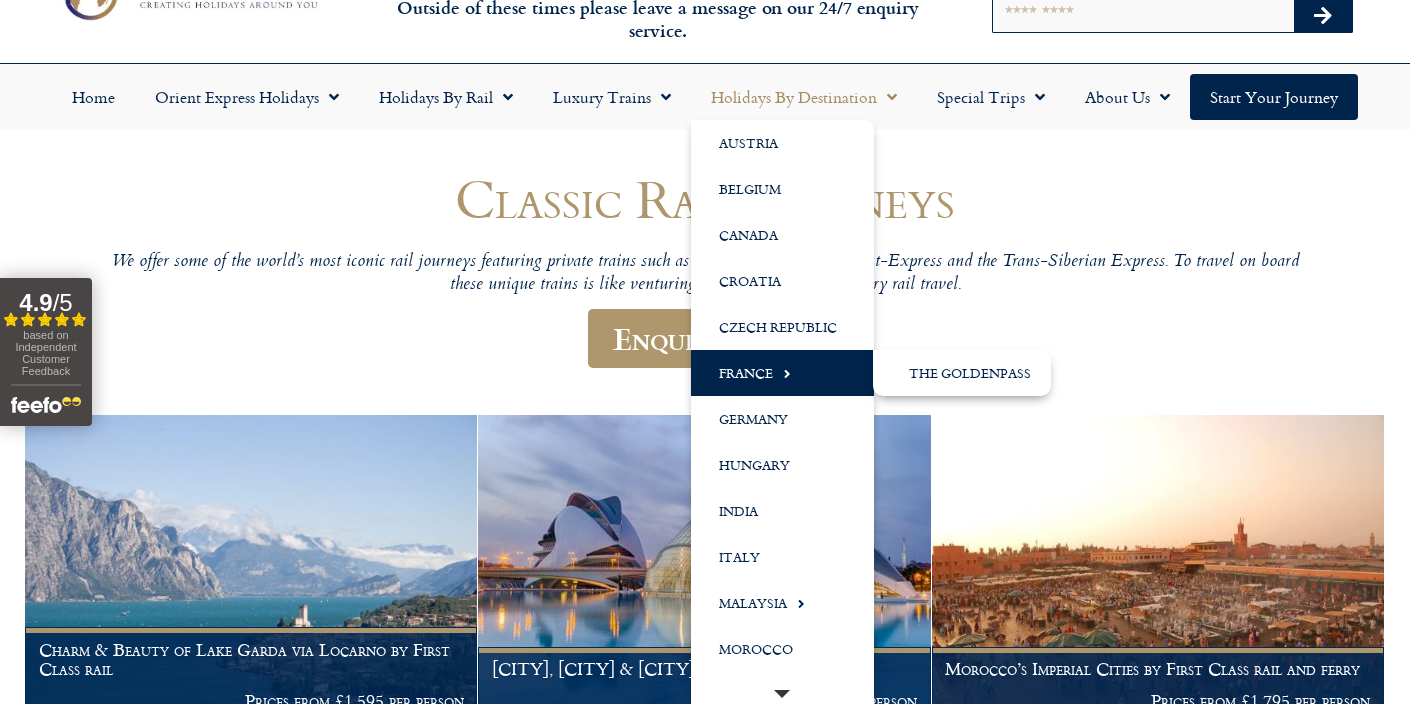 click on "France" 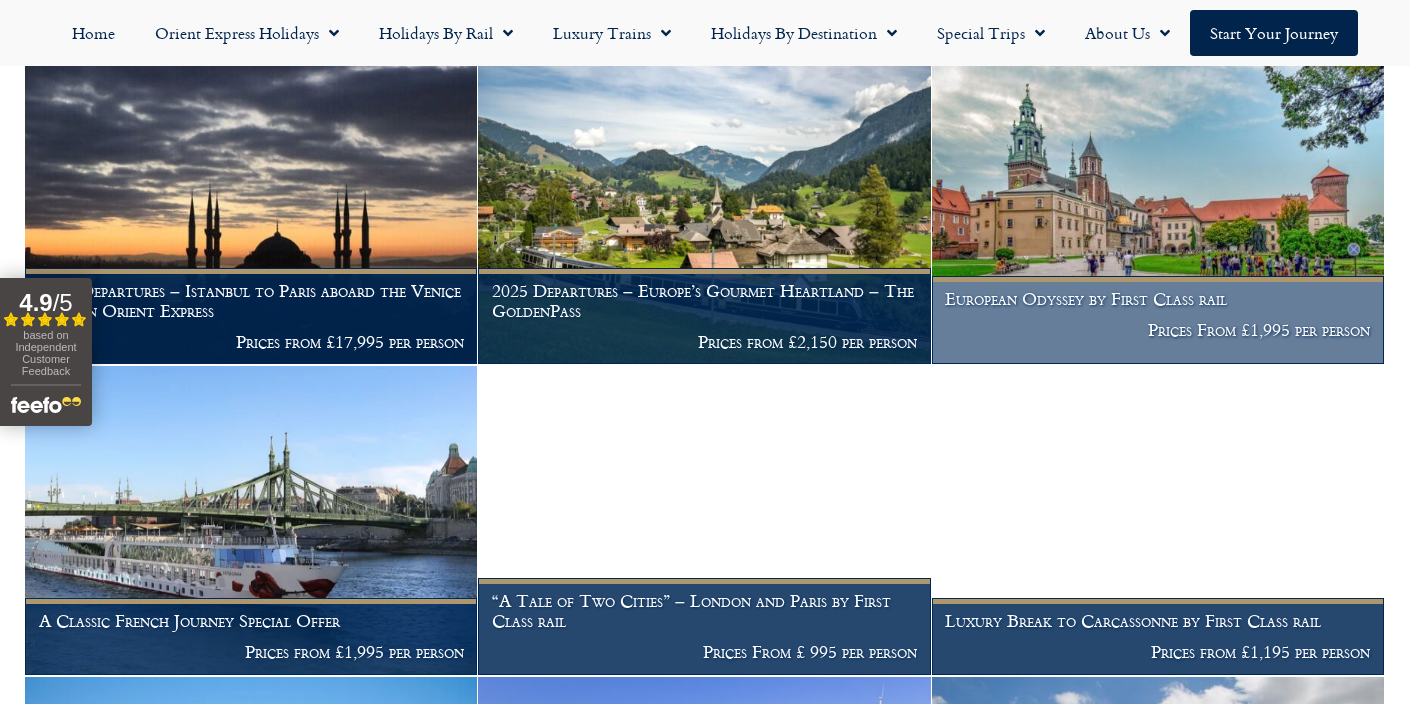 scroll, scrollTop: 686, scrollLeft: 0, axis: vertical 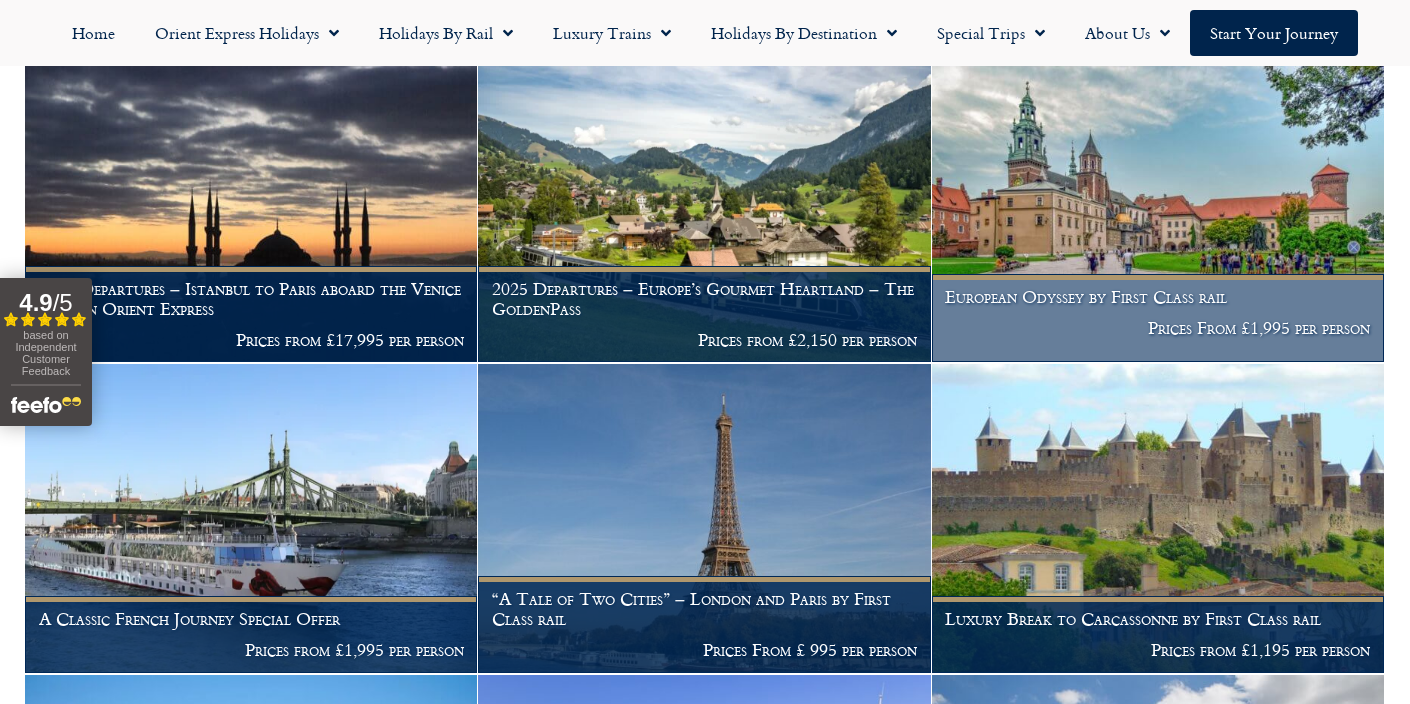 click at bounding box center (1158, 208) 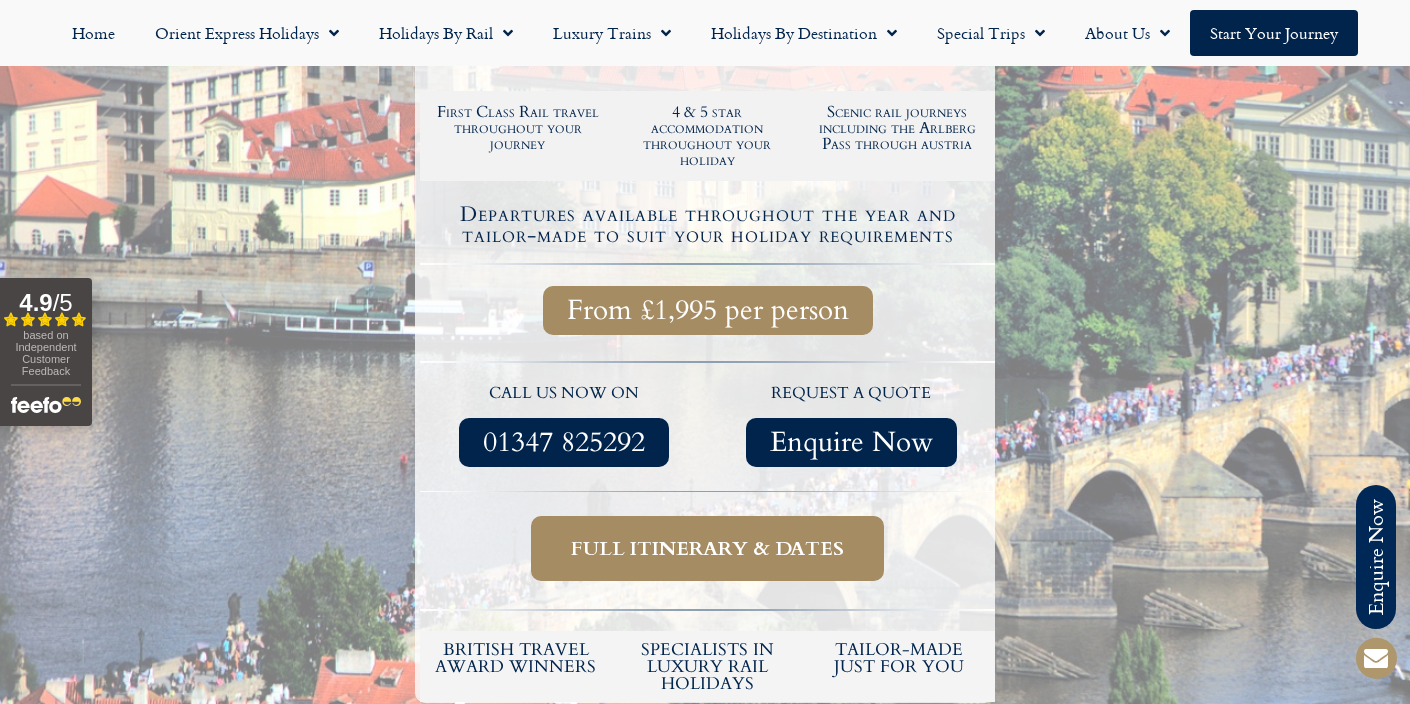 scroll, scrollTop: 457, scrollLeft: 0, axis: vertical 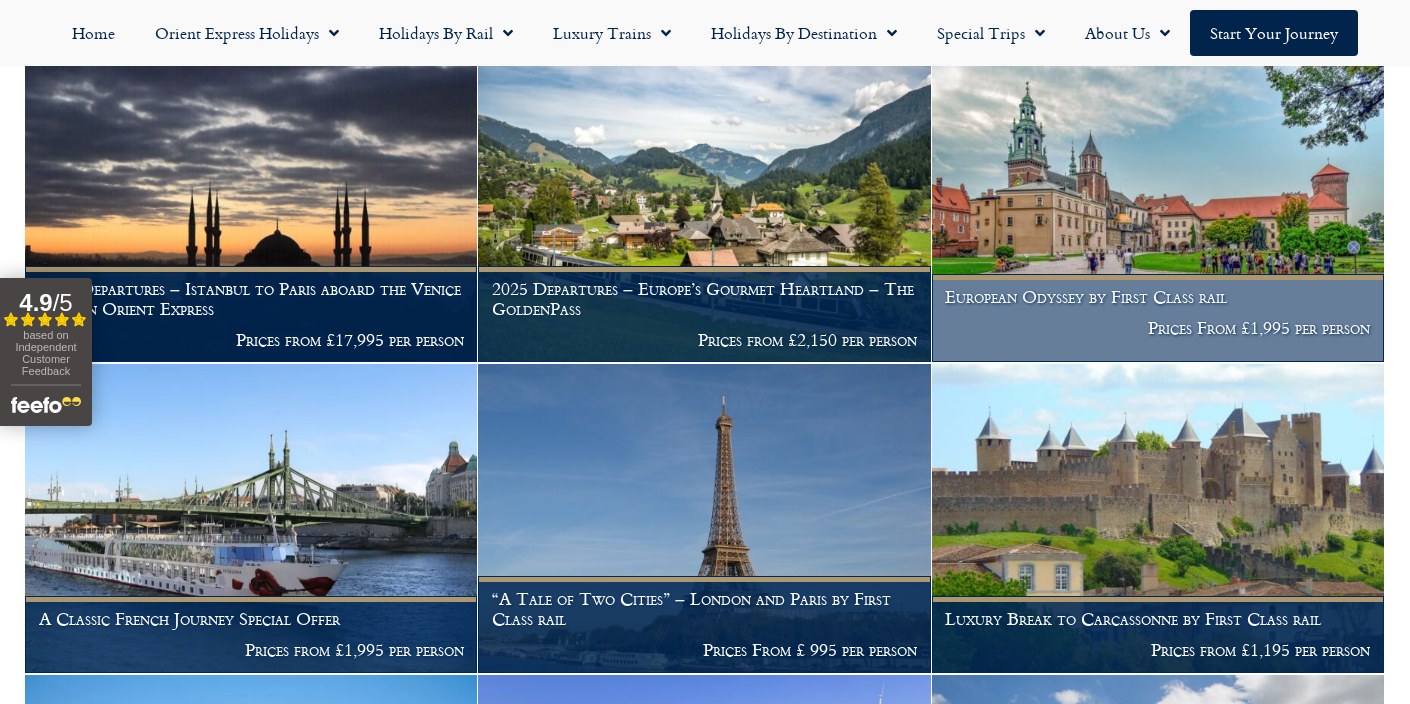 click on "Prices From £1,995 per person" at bounding box center (1157, 328) 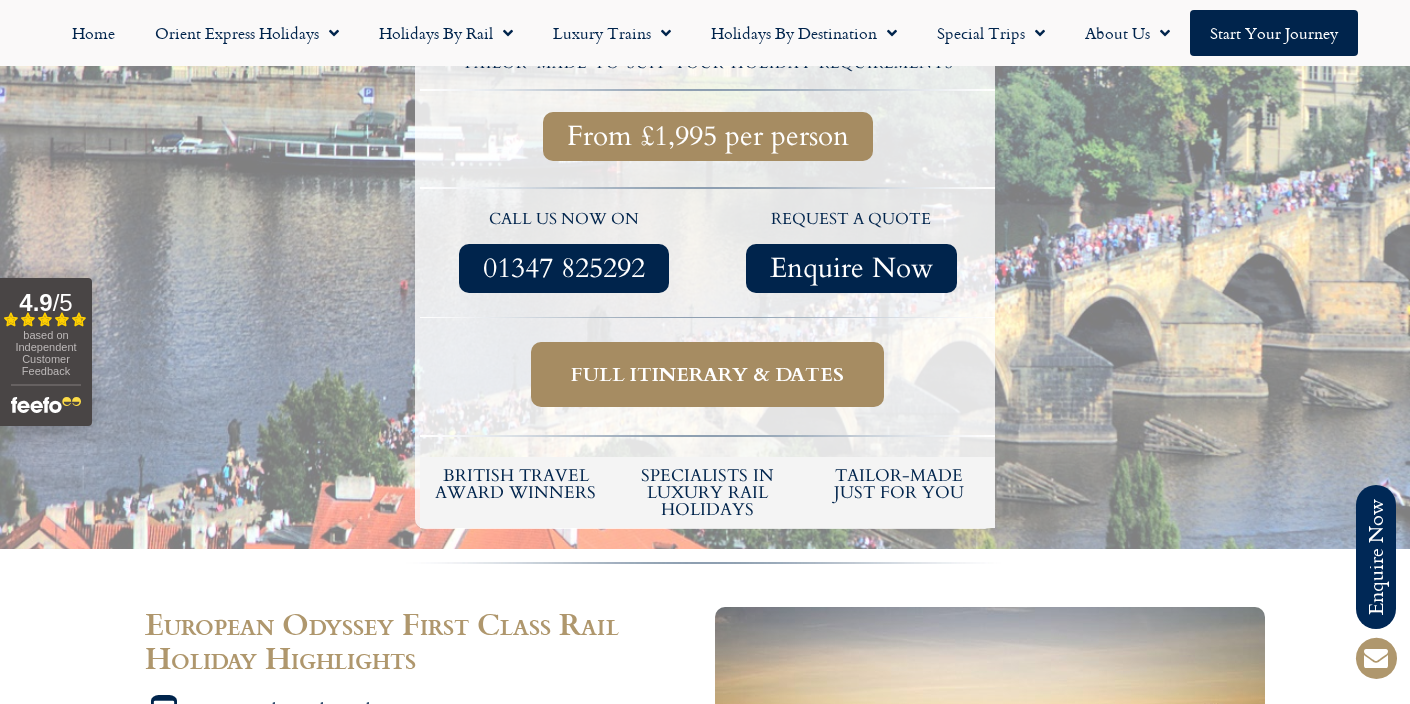 scroll, scrollTop: 648, scrollLeft: 0, axis: vertical 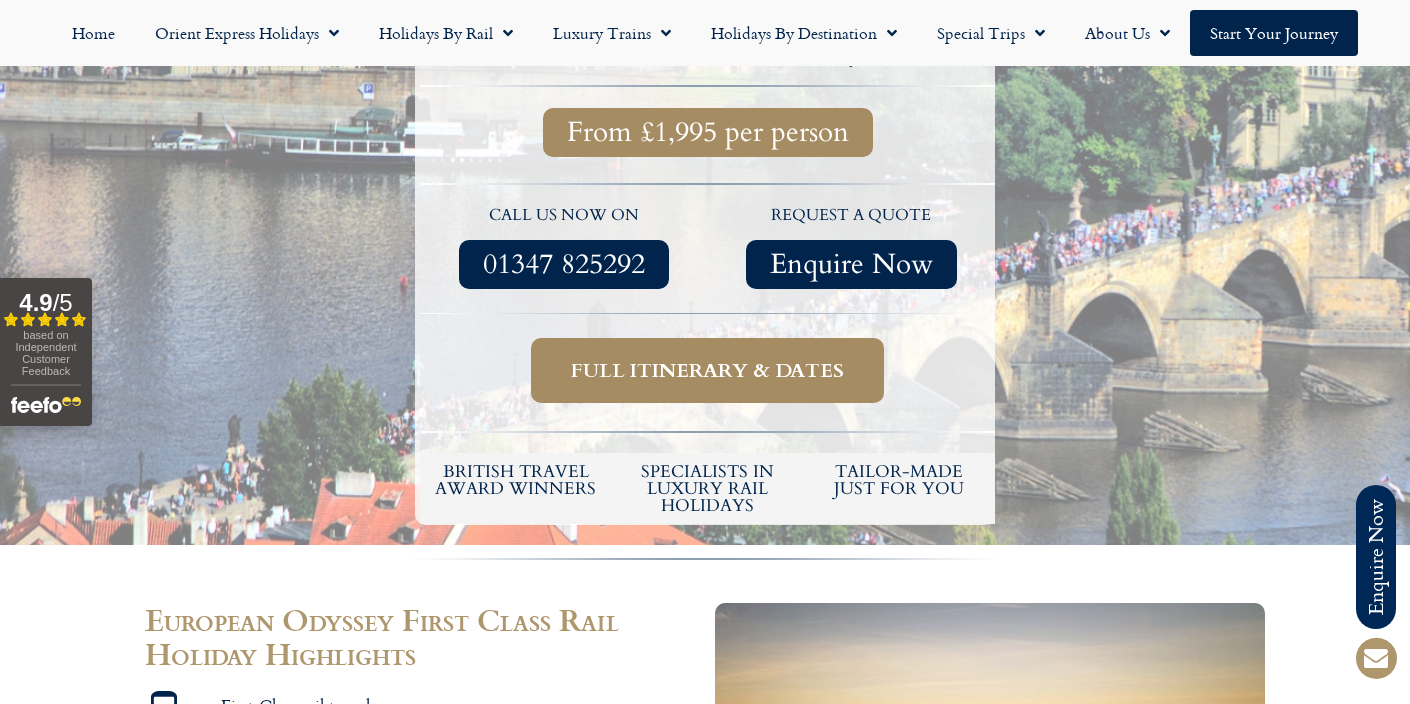 click on "Full itinerary & dates" at bounding box center (707, 370) 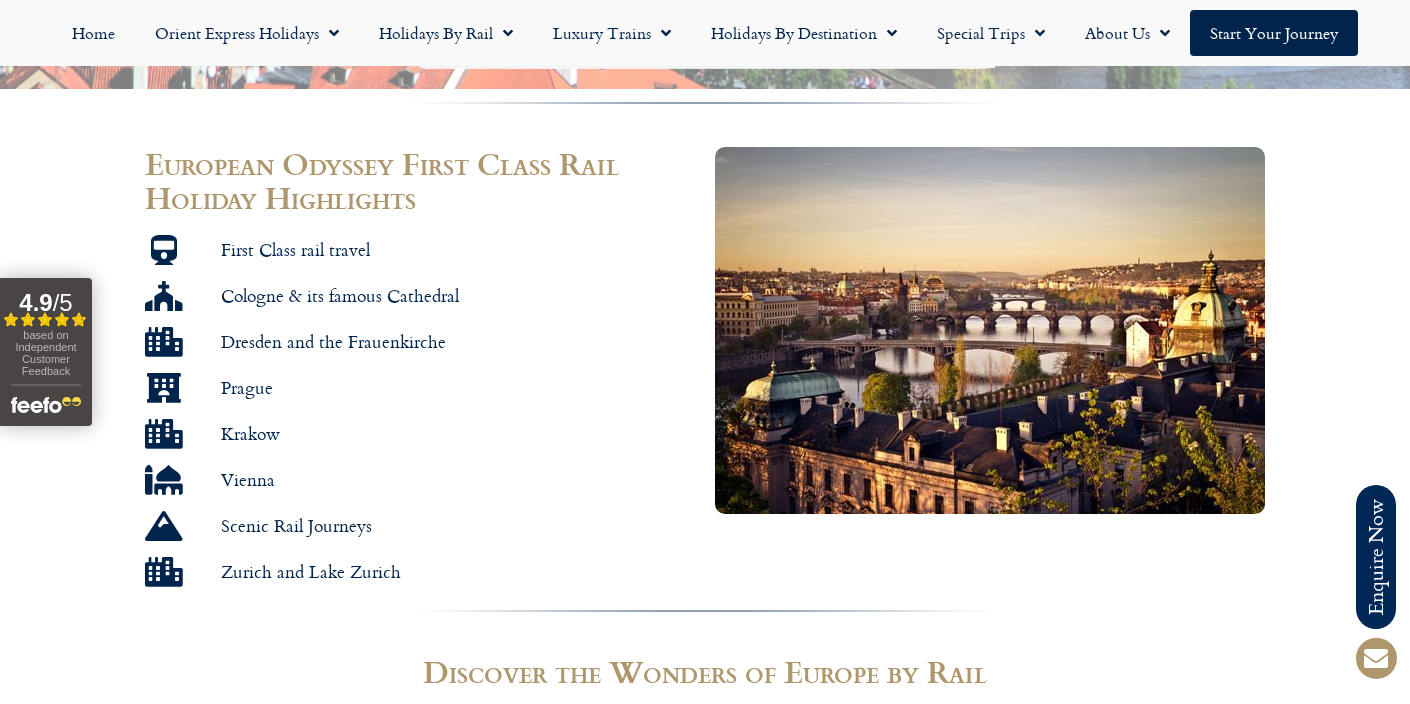 scroll, scrollTop: 1112, scrollLeft: 0, axis: vertical 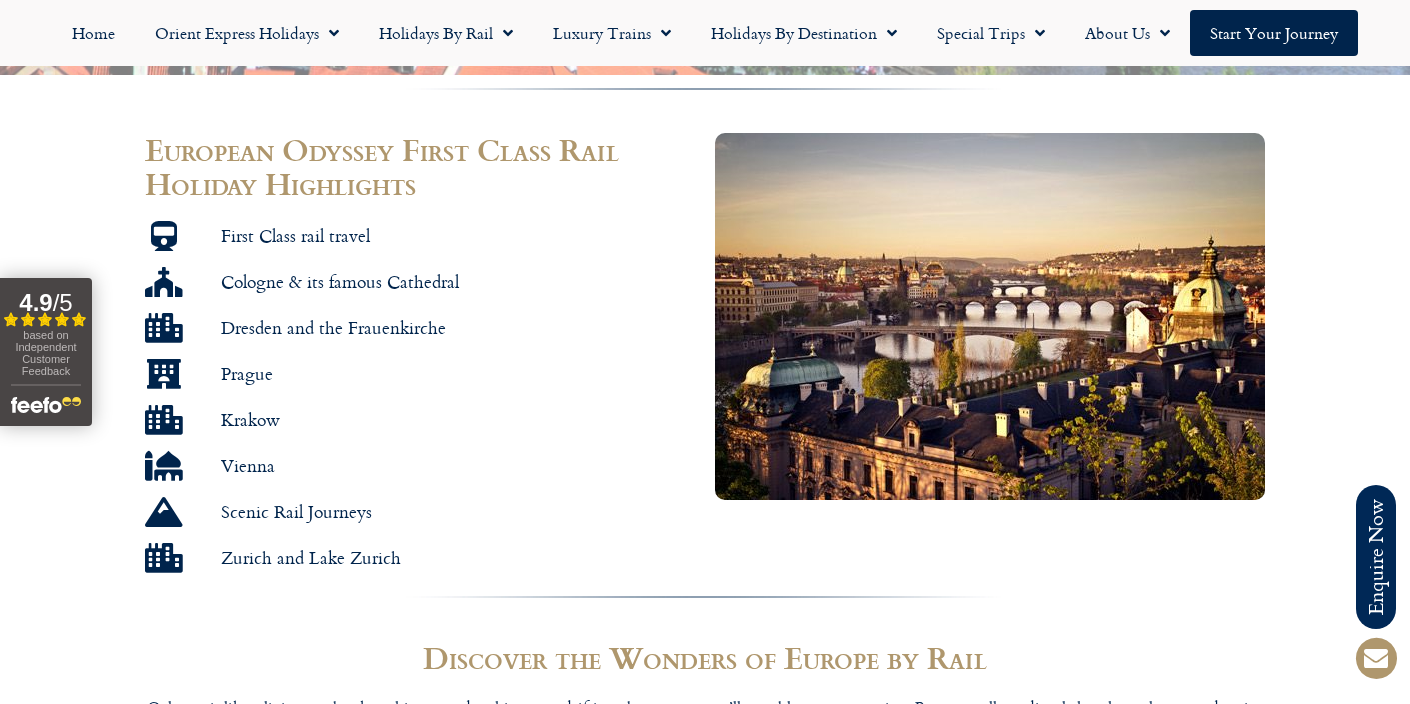 click on "Zurich and Lake Zurich" at bounding box center [308, 557] 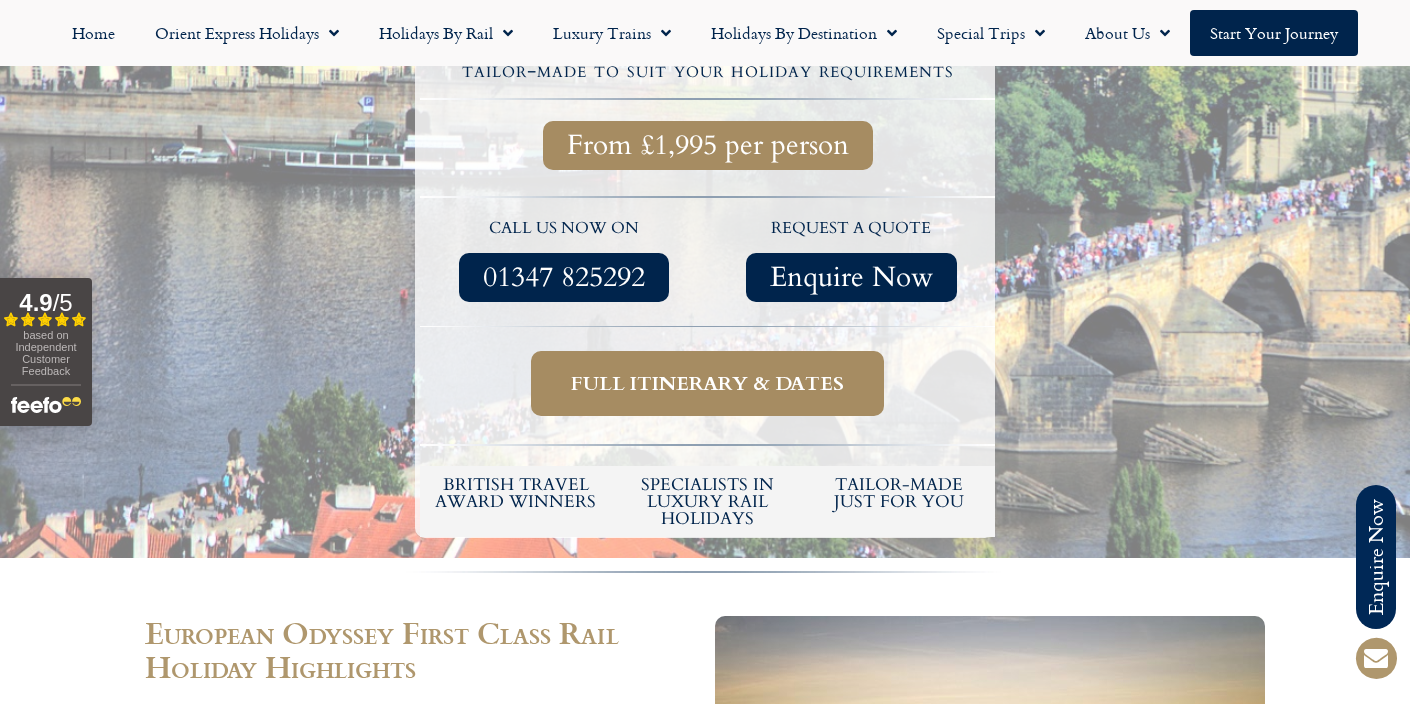 scroll, scrollTop: 516, scrollLeft: 0, axis: vertical 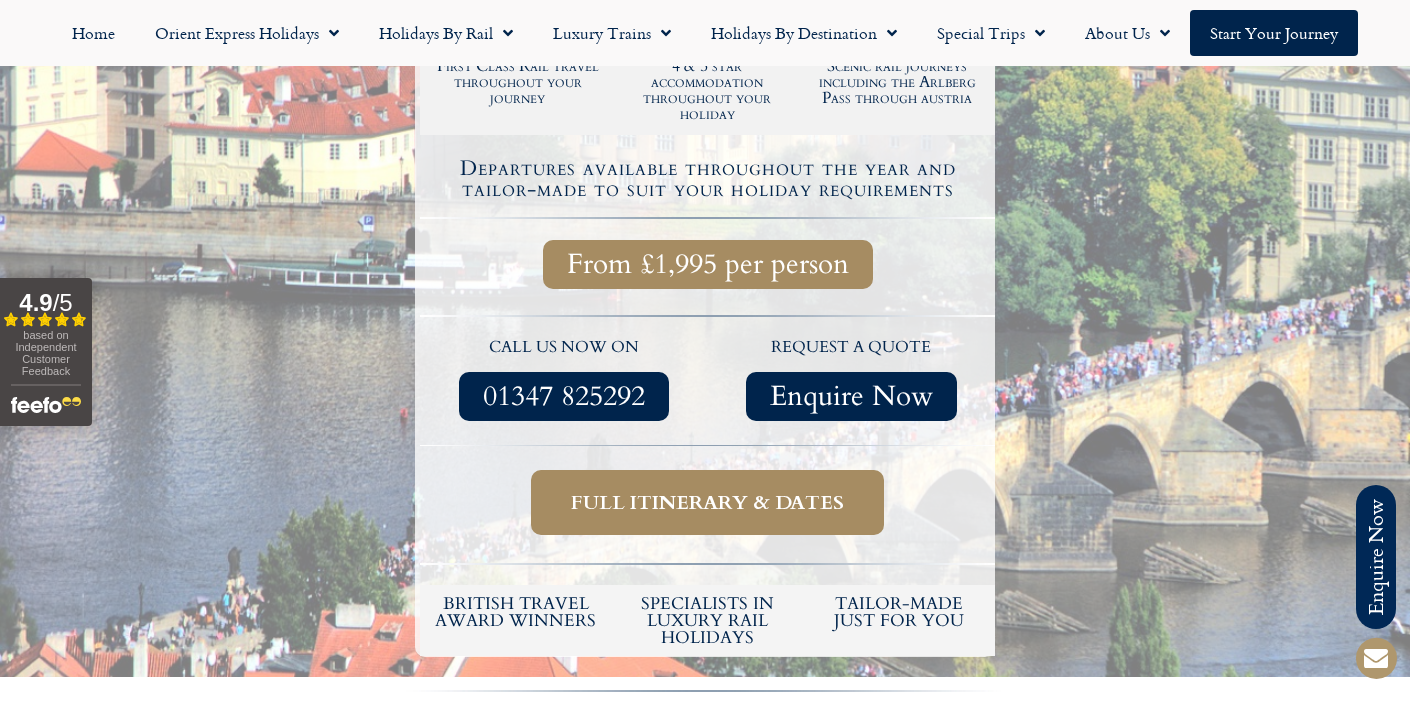 click on "Full itinerary & dates" at bounding box center (707, 502) 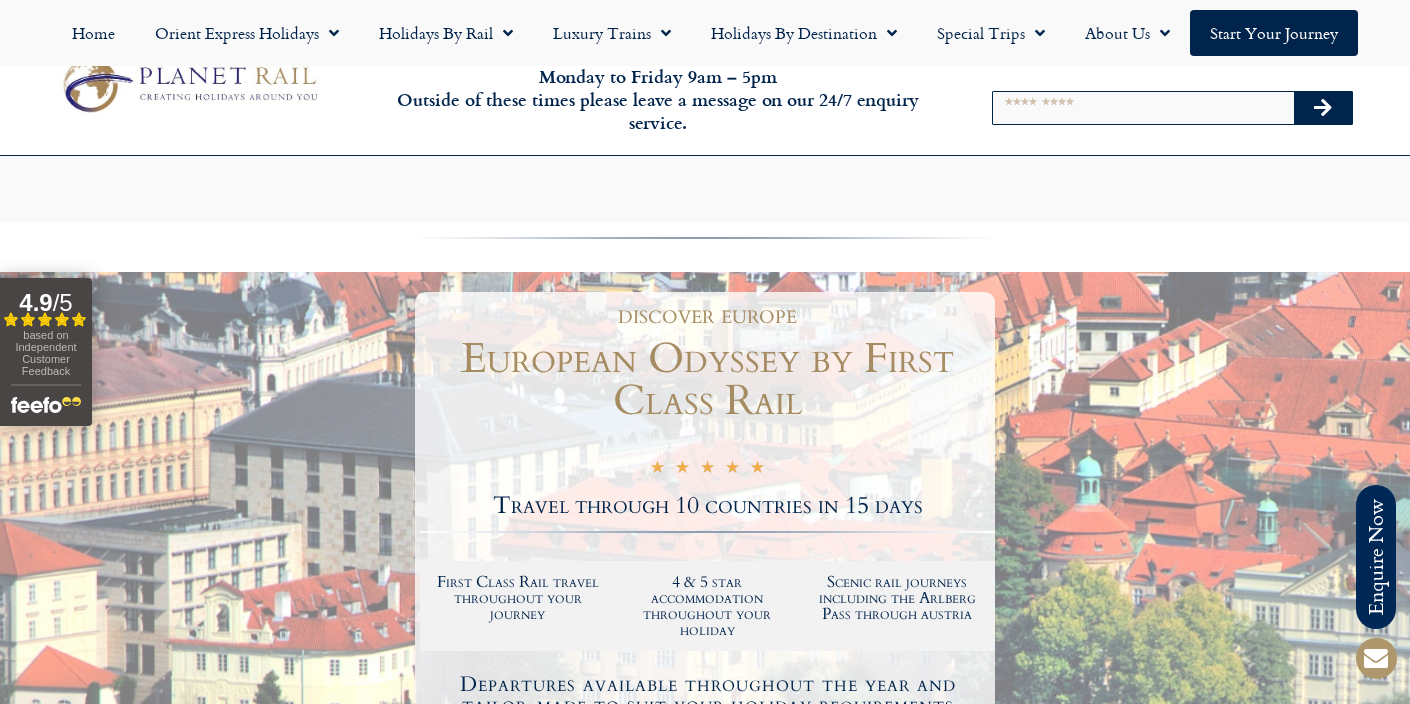 scroll, scrollTop: 516, scrollLeft: 0, axis: vertical 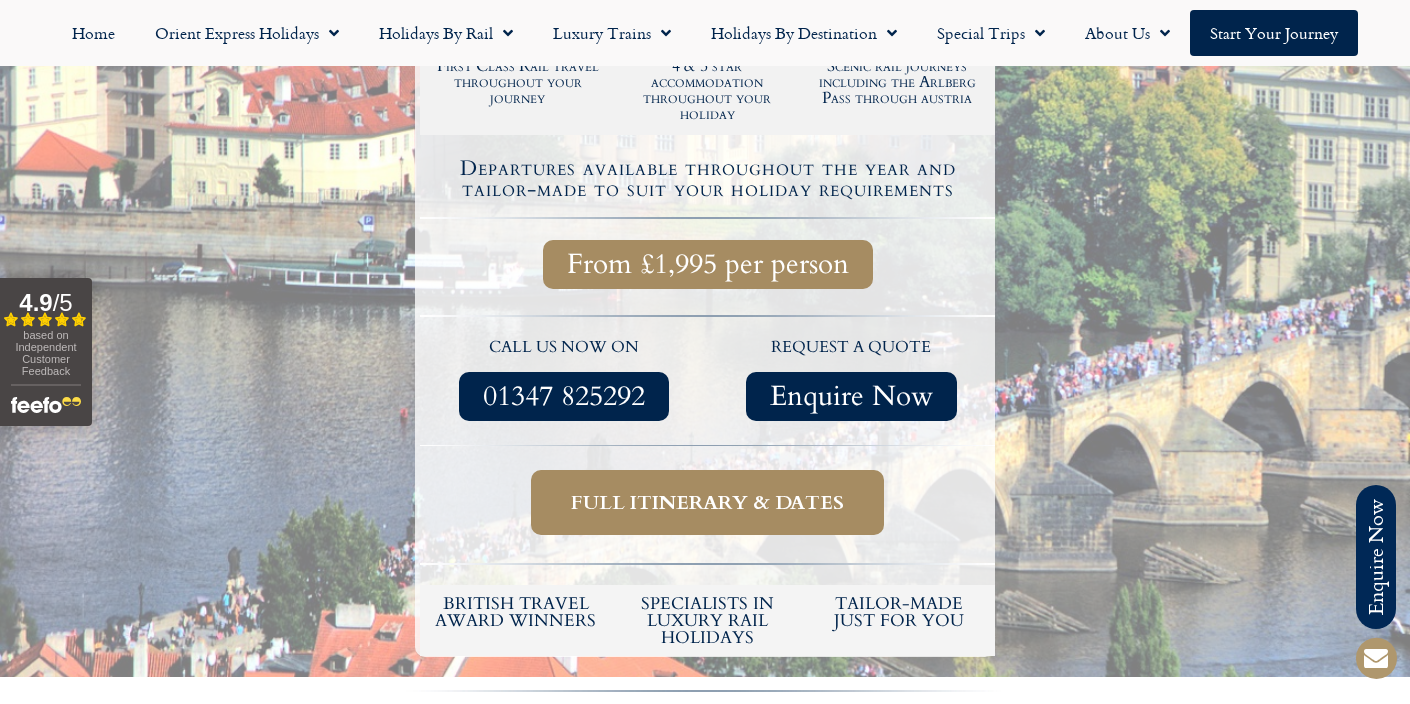 click on "Full itinerary & dates" at bounding box center (707, 502) 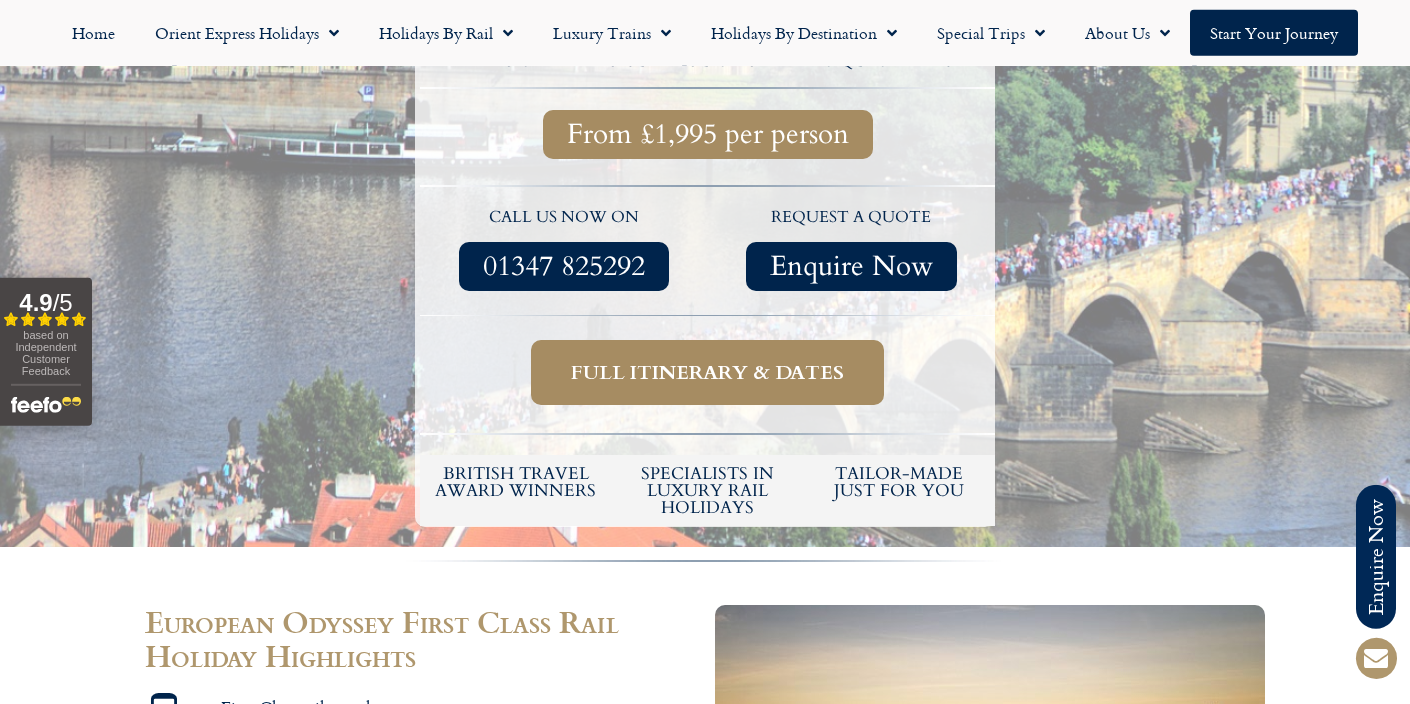 scroll, scrollTop: 648, scrollLeft: 0, axis: vertical 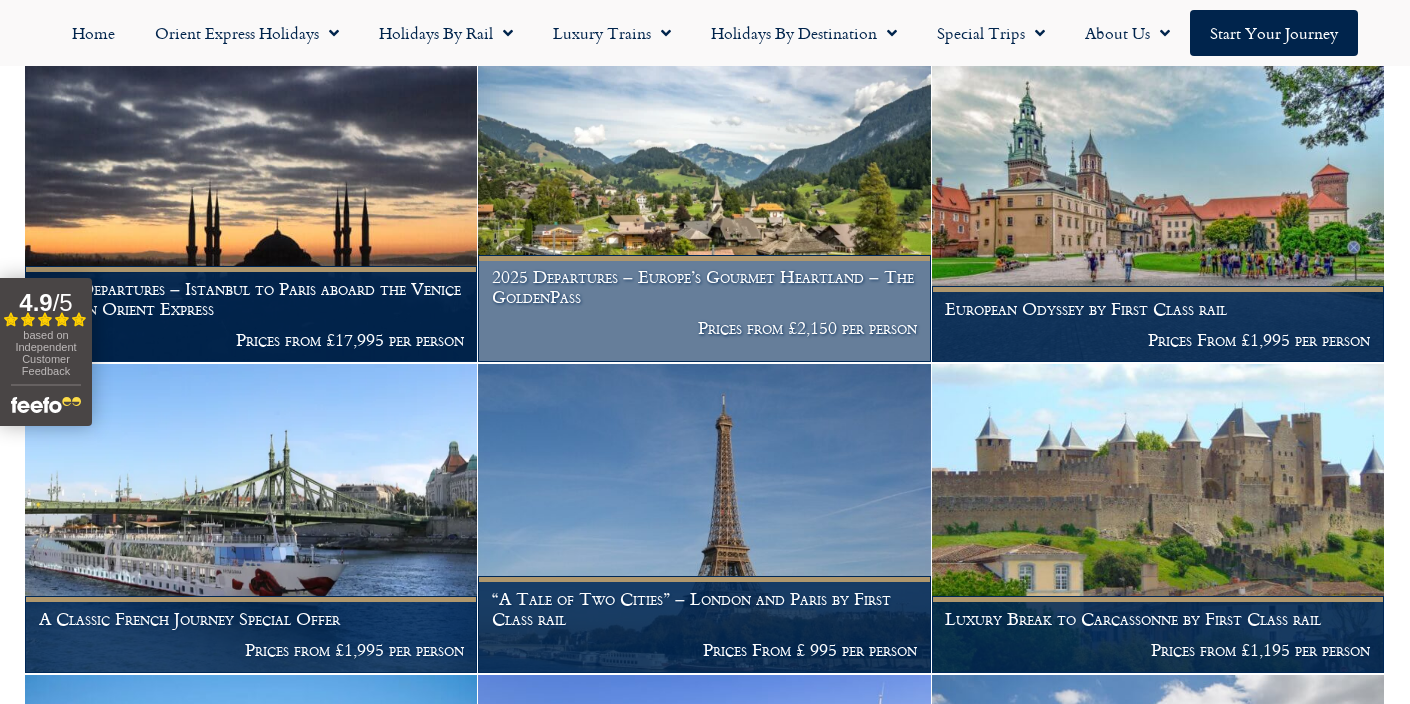 click on "2025 Departures – Europe’s Gourmet Heartland – The GoldenPass" at bounding box center (704, 286) 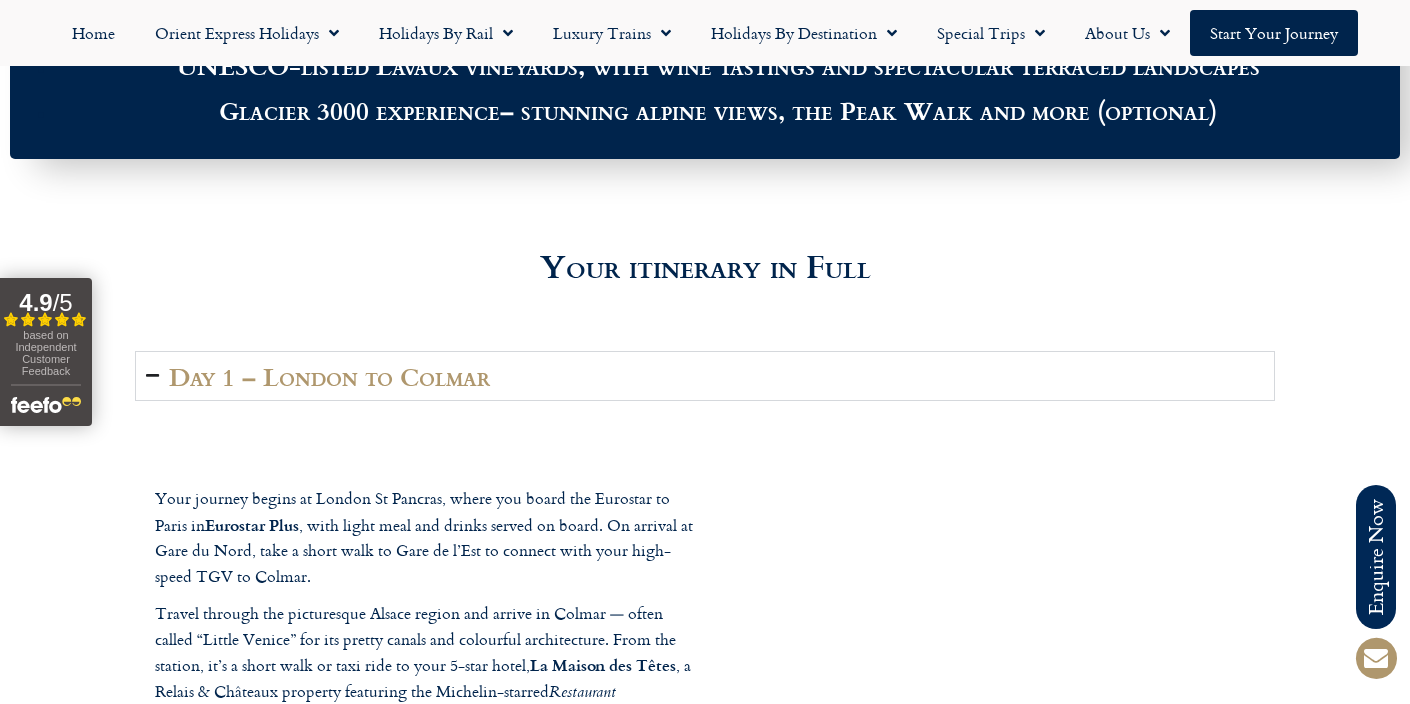 scroll, scrollTop: 2392, scrollLeft: 0, axis: vertical 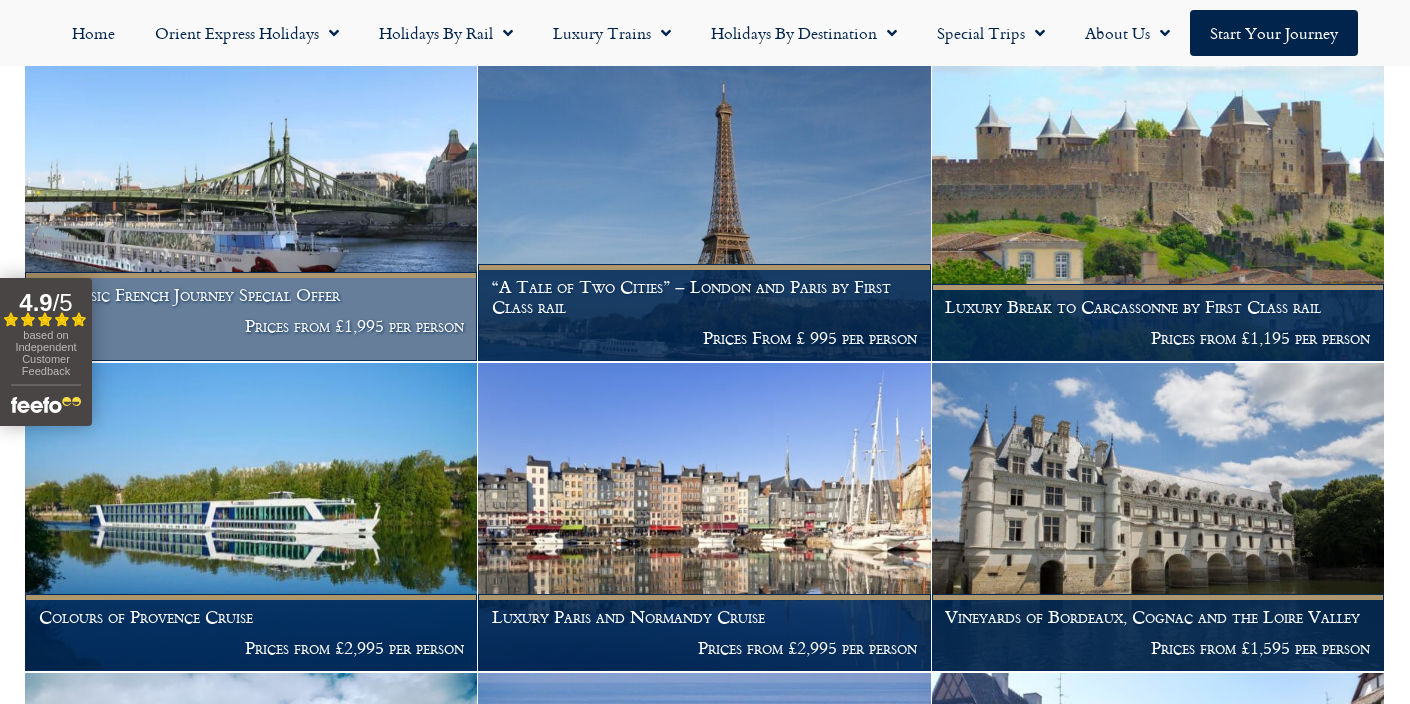 click on "A Classic French Journey Special Offer" at bounding box center (251, 295) 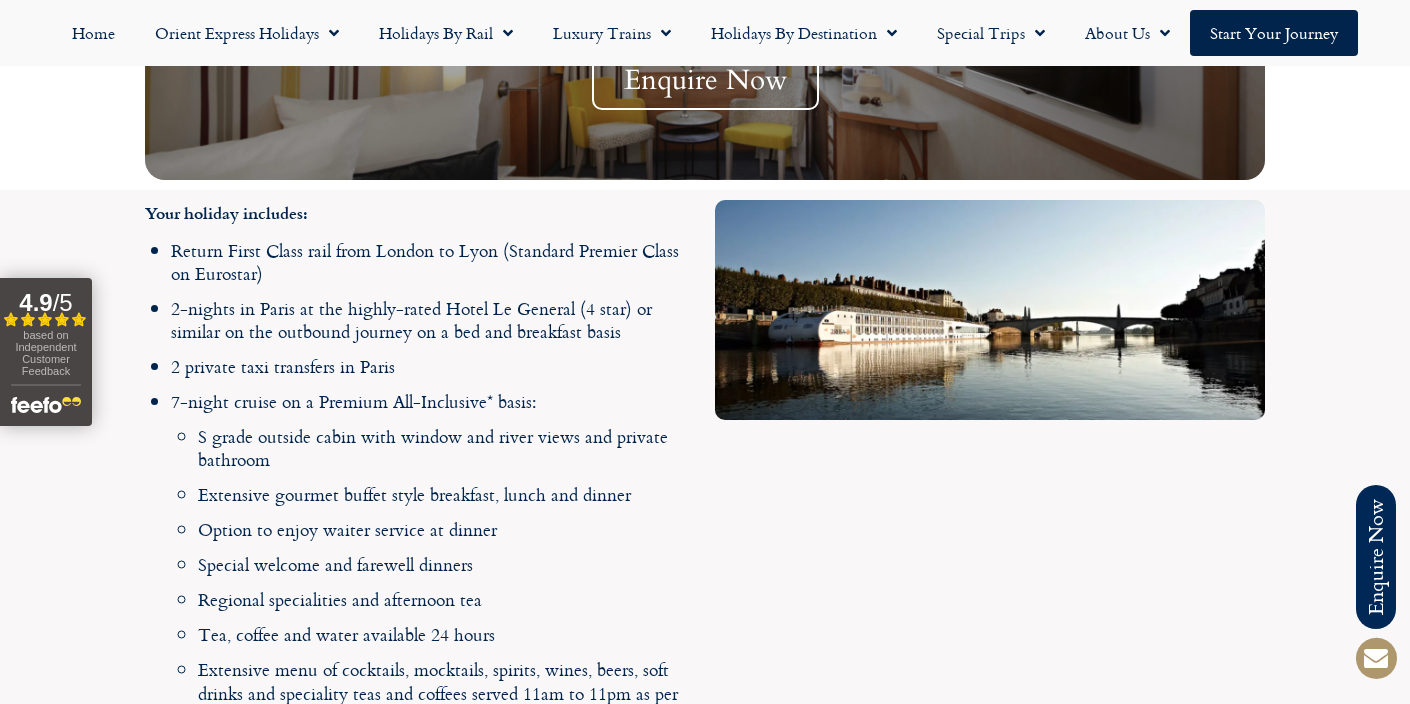 scroll, scrollTop: 1721, scrollLeft: 0, axis: vertical 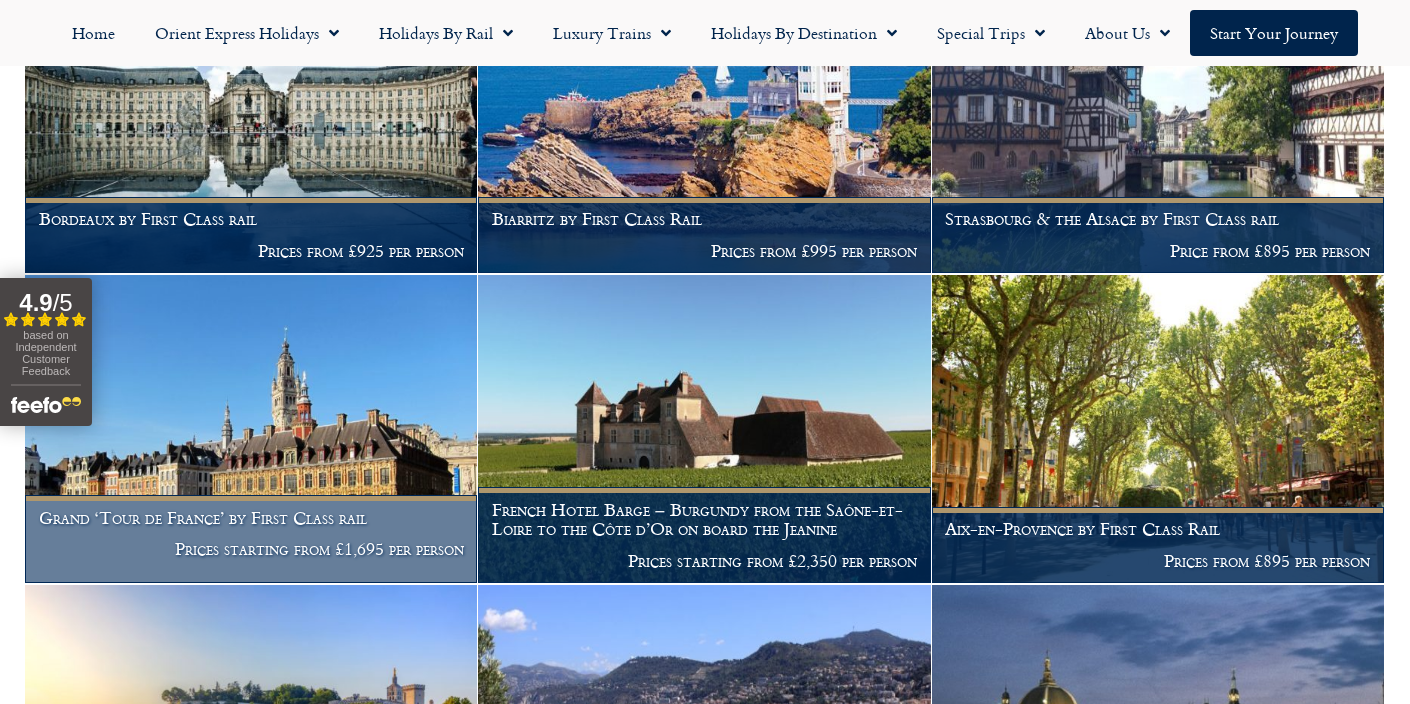 click on "Grand ‘Tour de France’ by First Class rail" at bounding box center [251, 518] 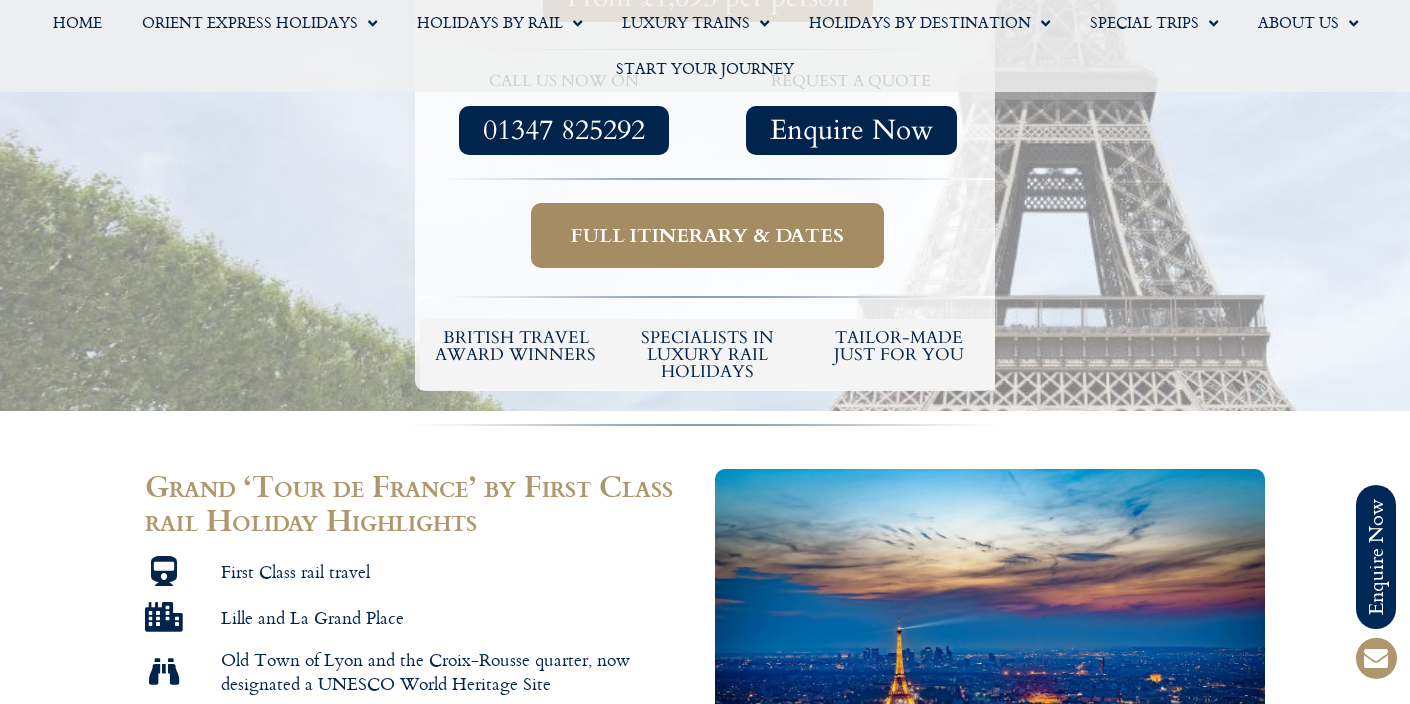 scroll, scrollTop: 875, scrollLeft: 0, axis: vertical 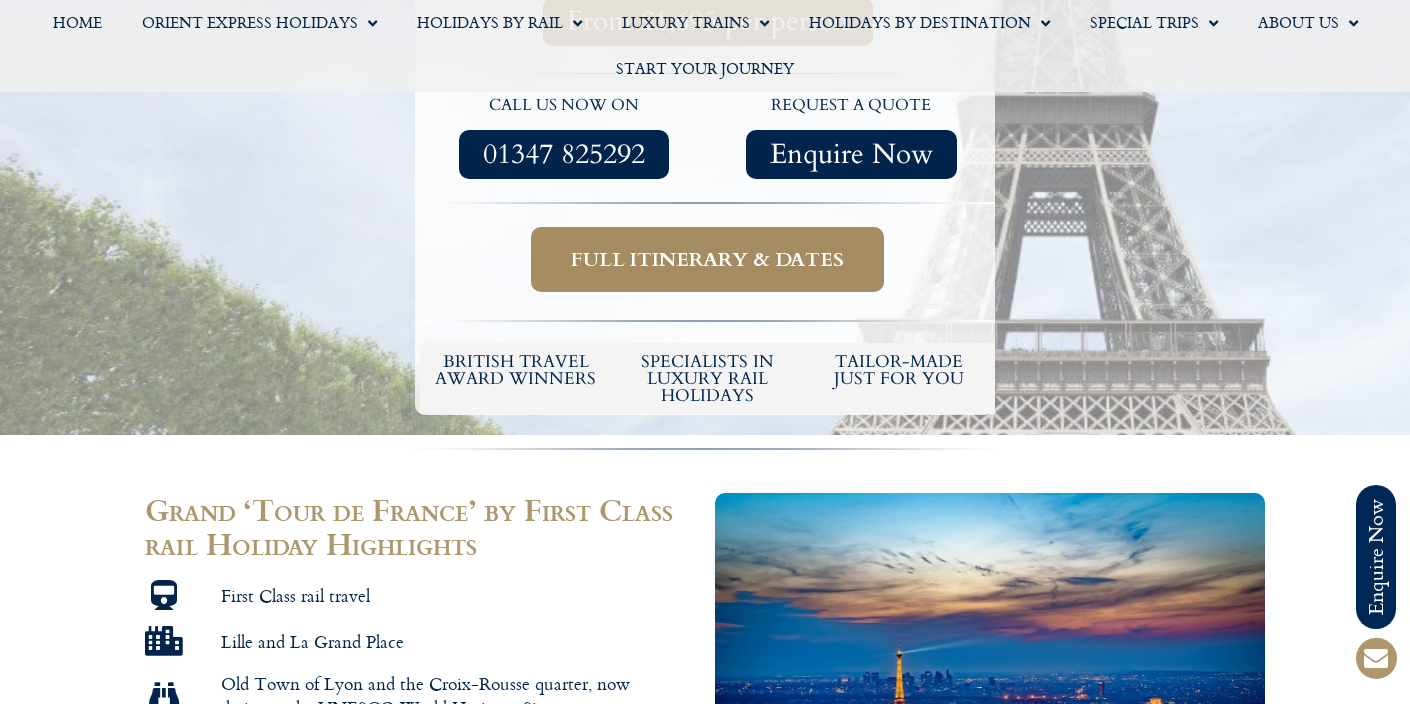 click on "Full itinerary & dates" at bounding box center (707, 259) 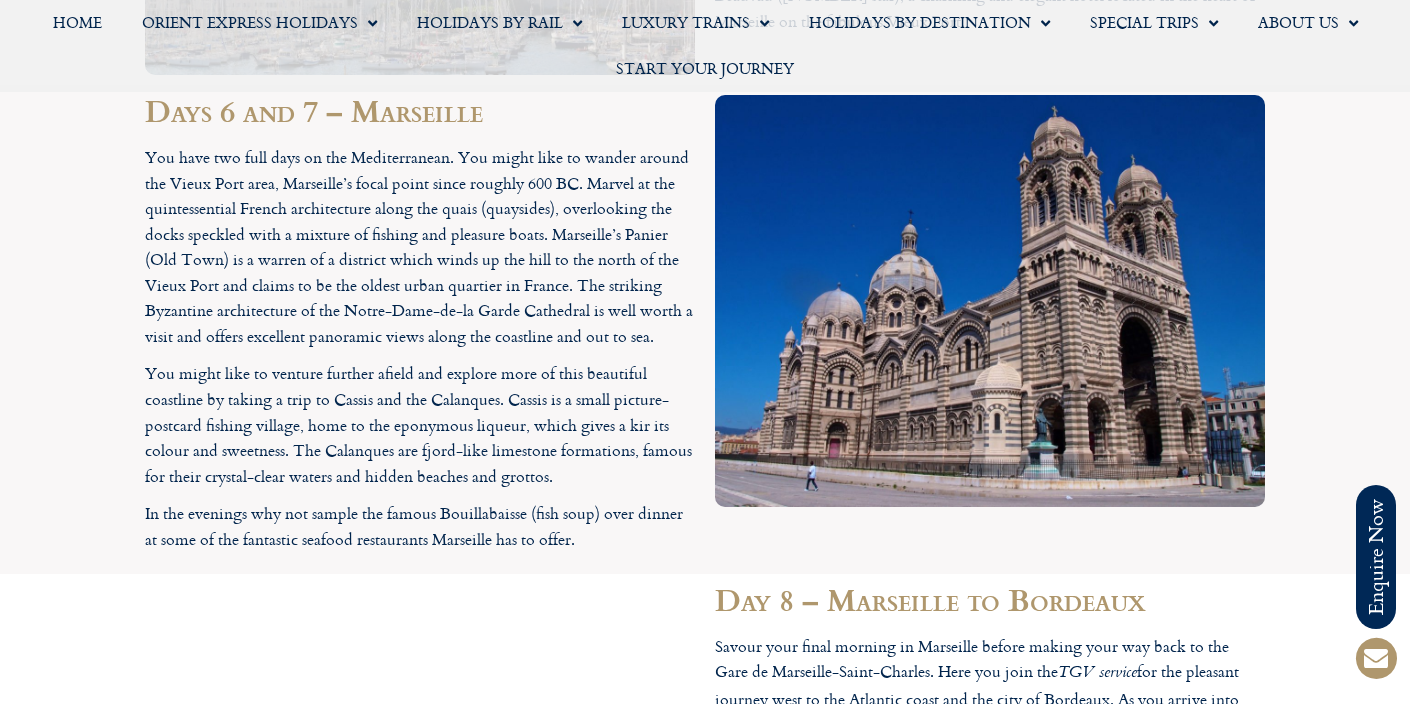 scroll, scrollTop: 4121, scrollLeft: 0, axis: vertical 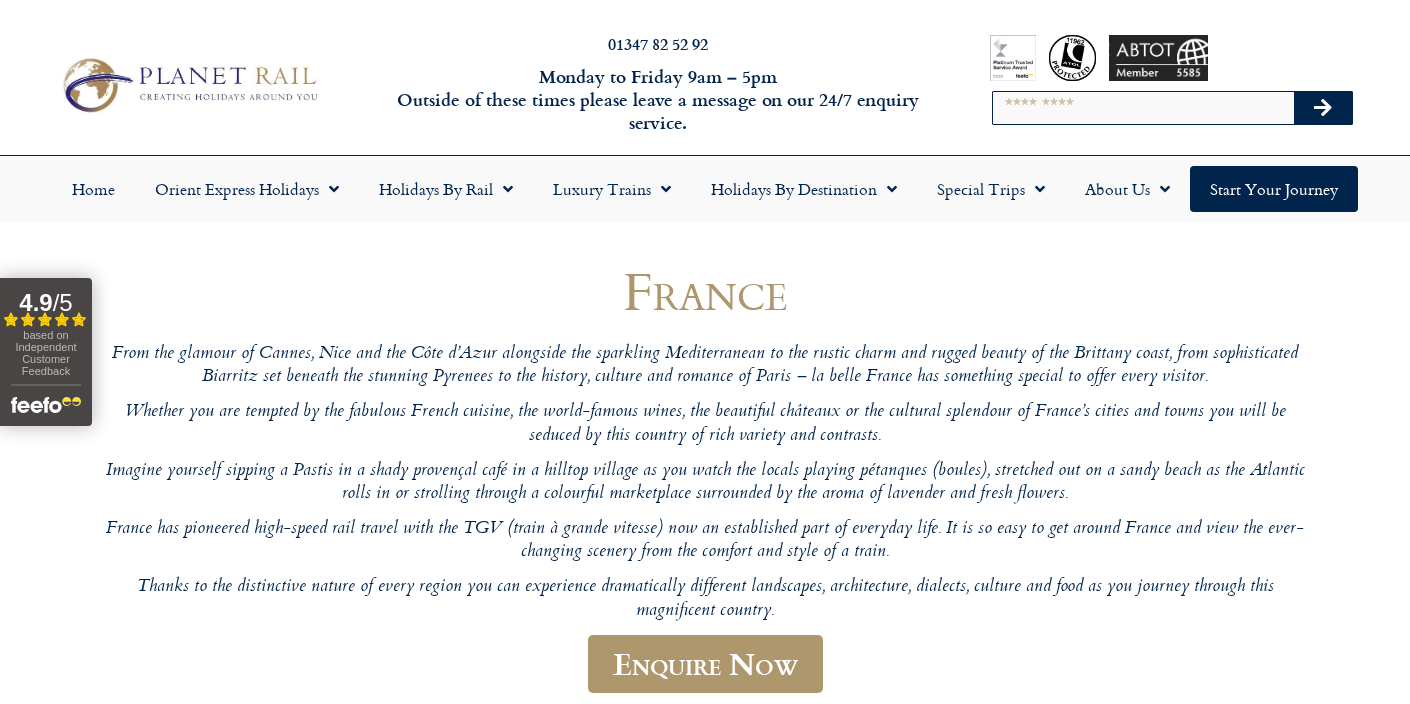 click at bounding box center (187, 85) 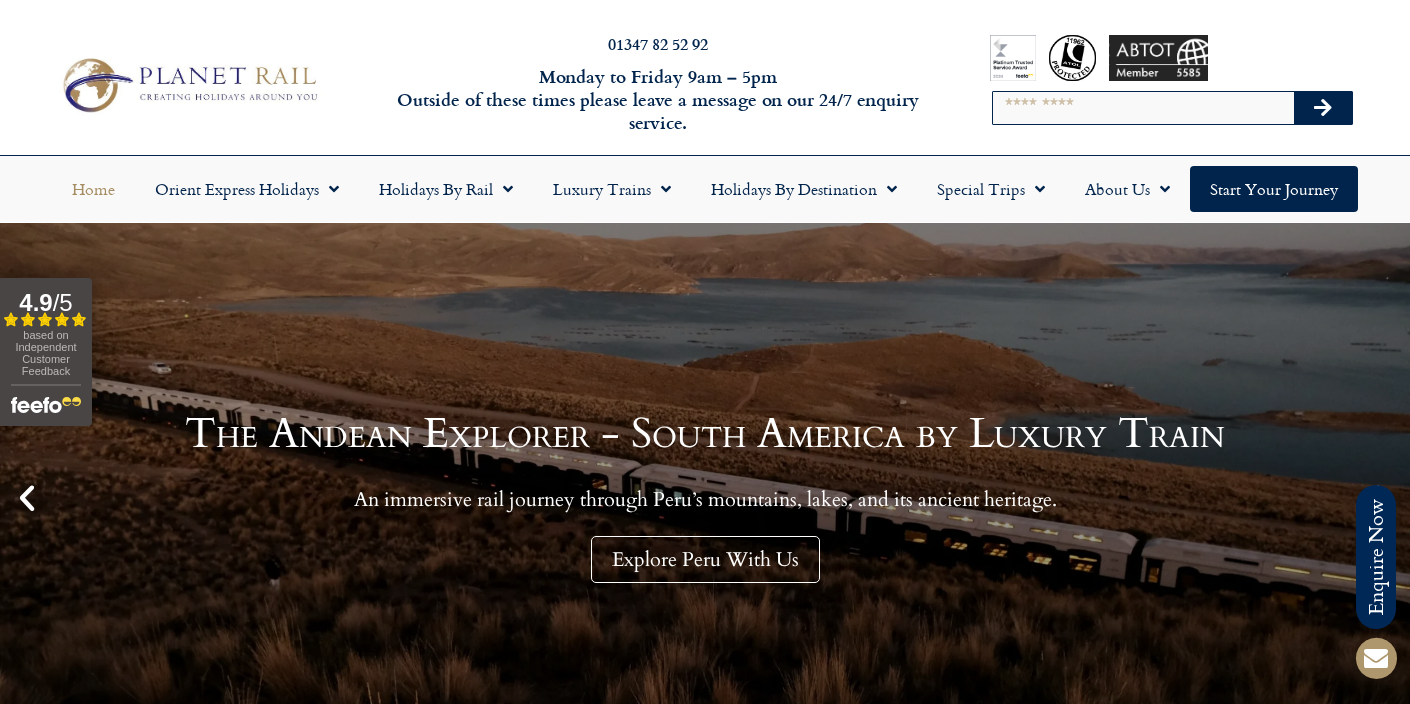scroll, scrollTop: 0, scrollLeft: 0, axis: both 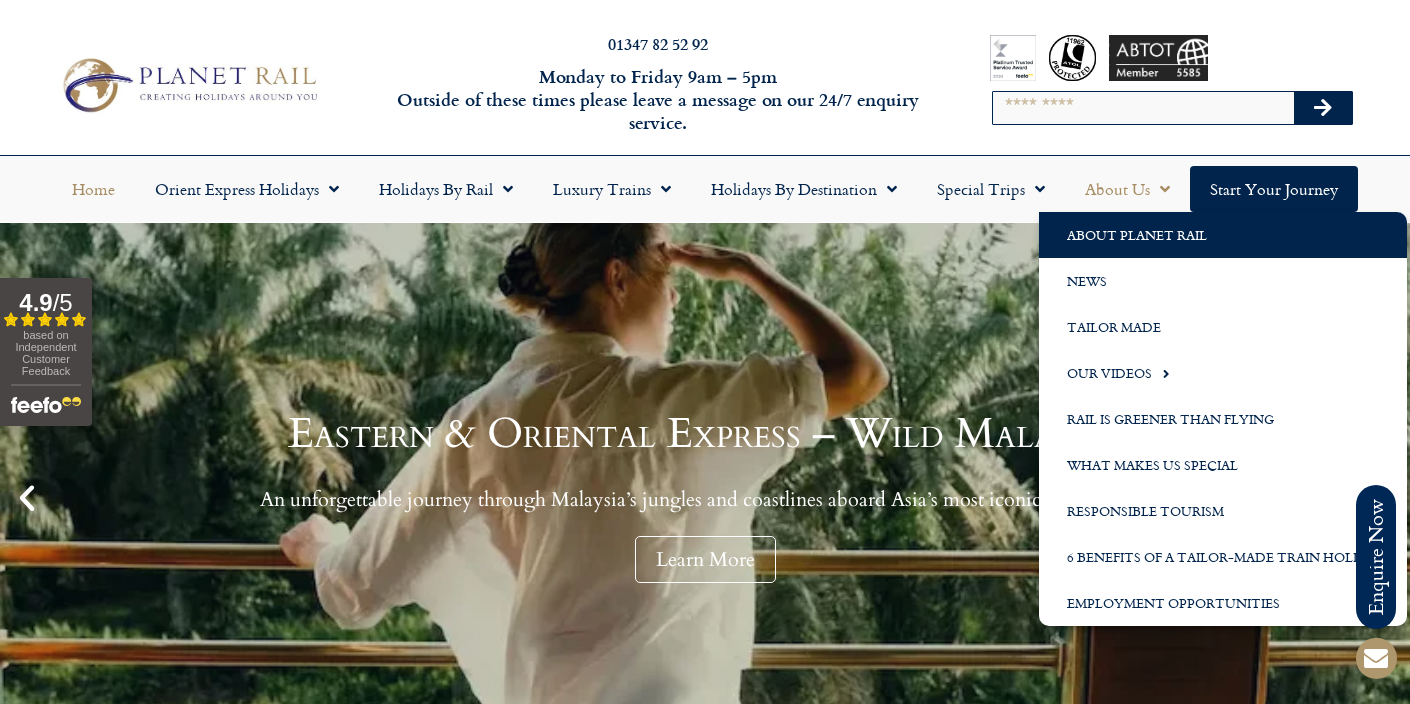 click on "About Planet Rail" 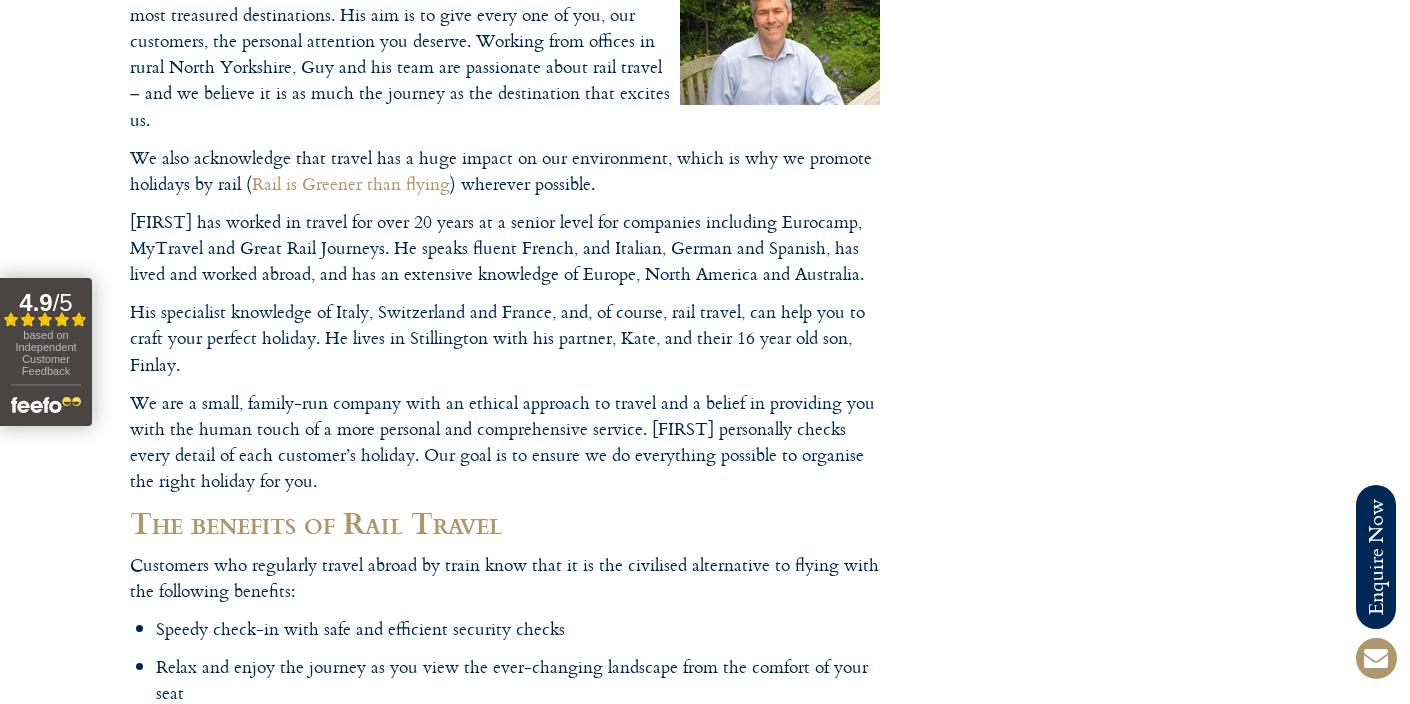 scroll, scrollTop: 0, scrollLeft: 0, axis: both 